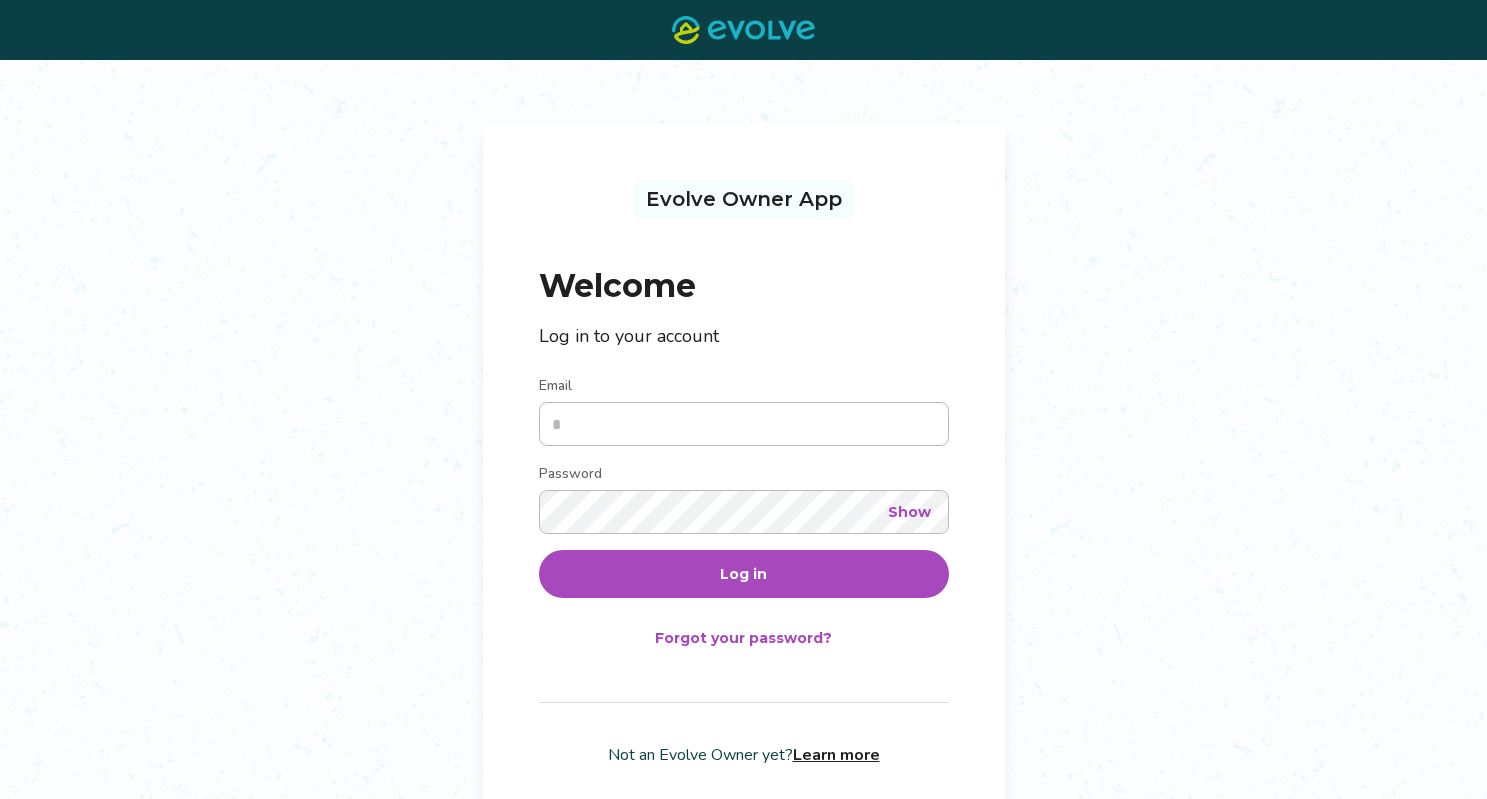scroll, scrollTop: 0, scrollLeft: 0, axis: both 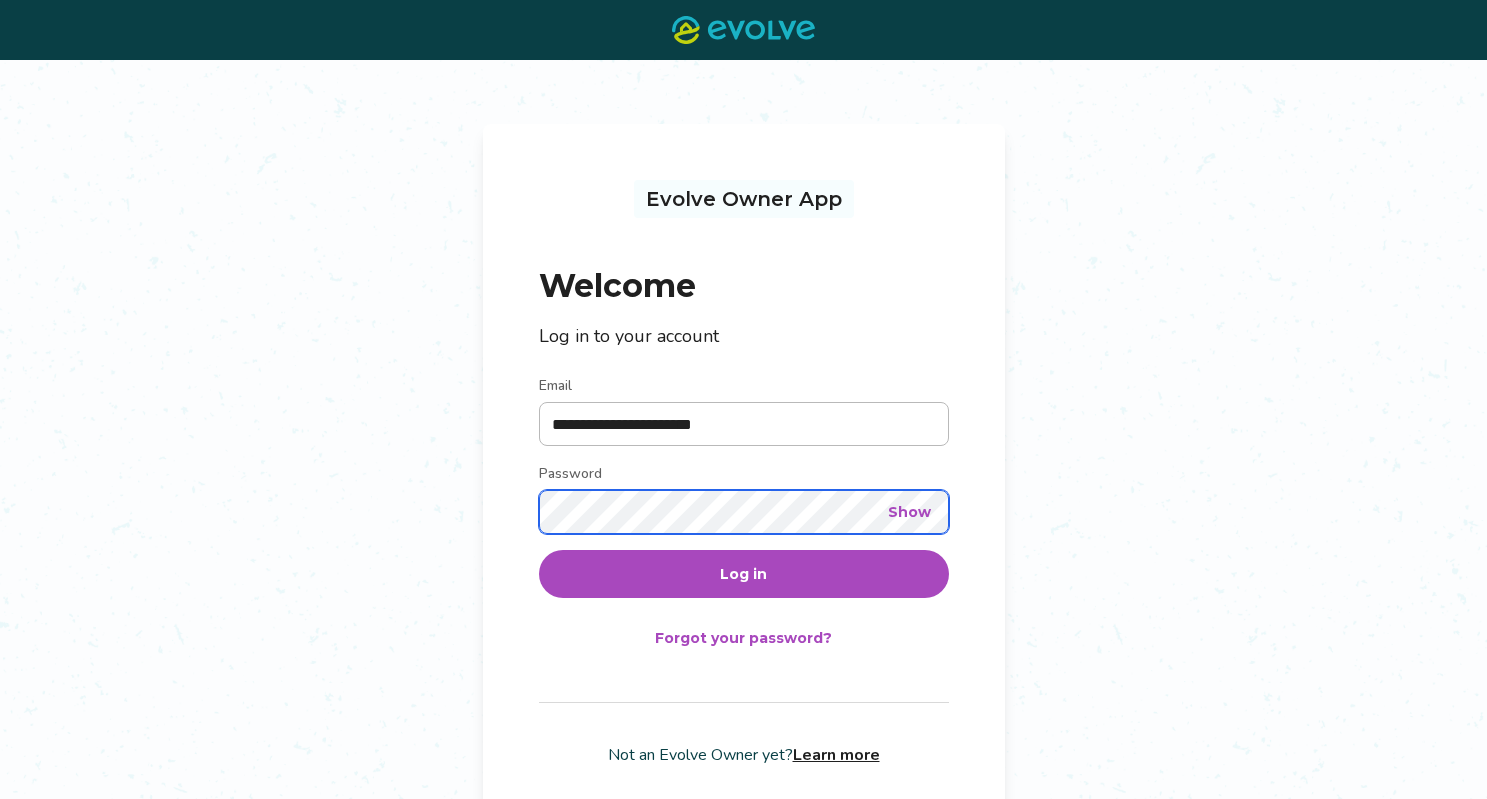 click on "Log in" at bounding box center [744, 574] 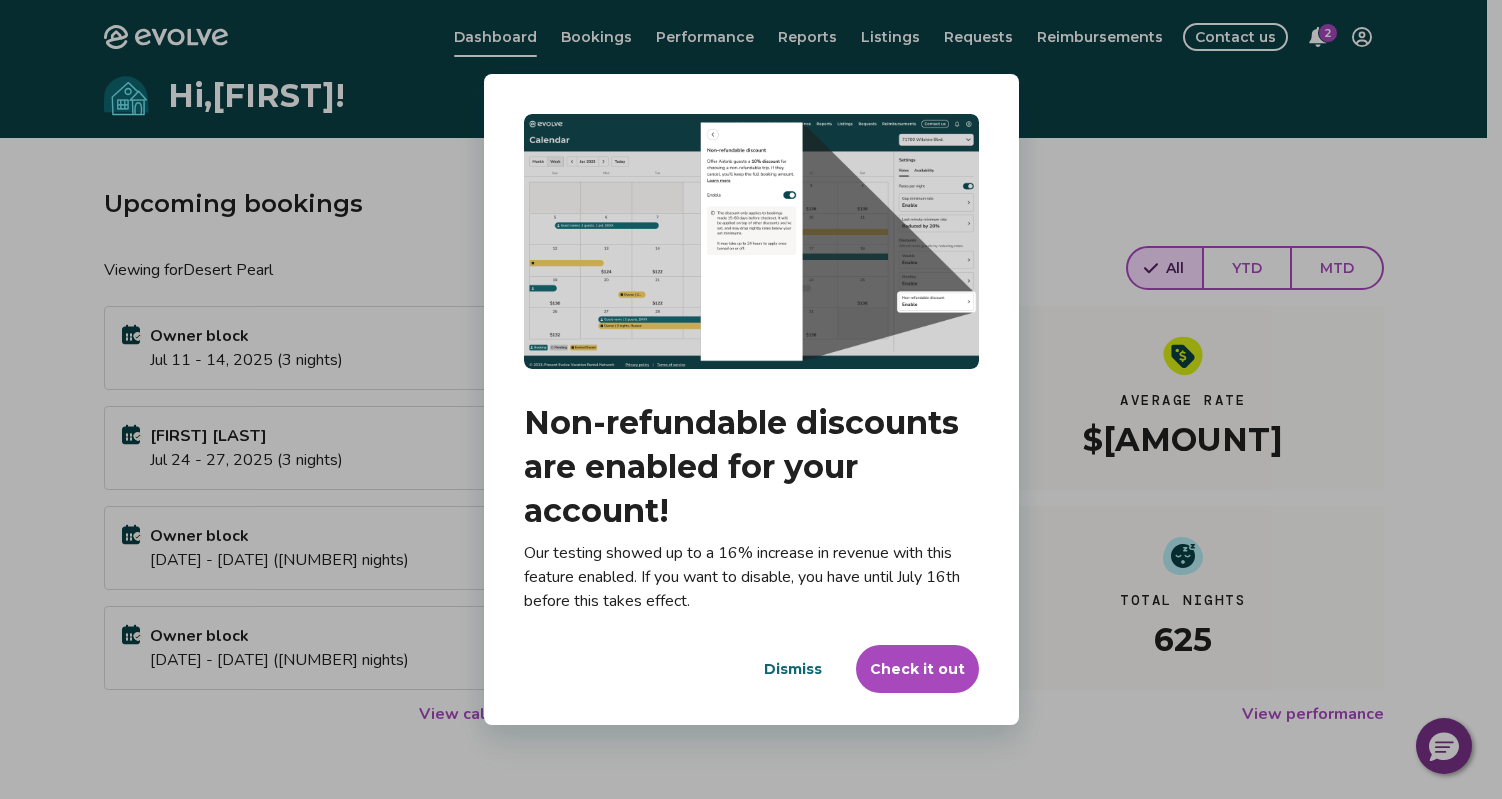 click on "Dismiss" at bounding box center (793, 669) 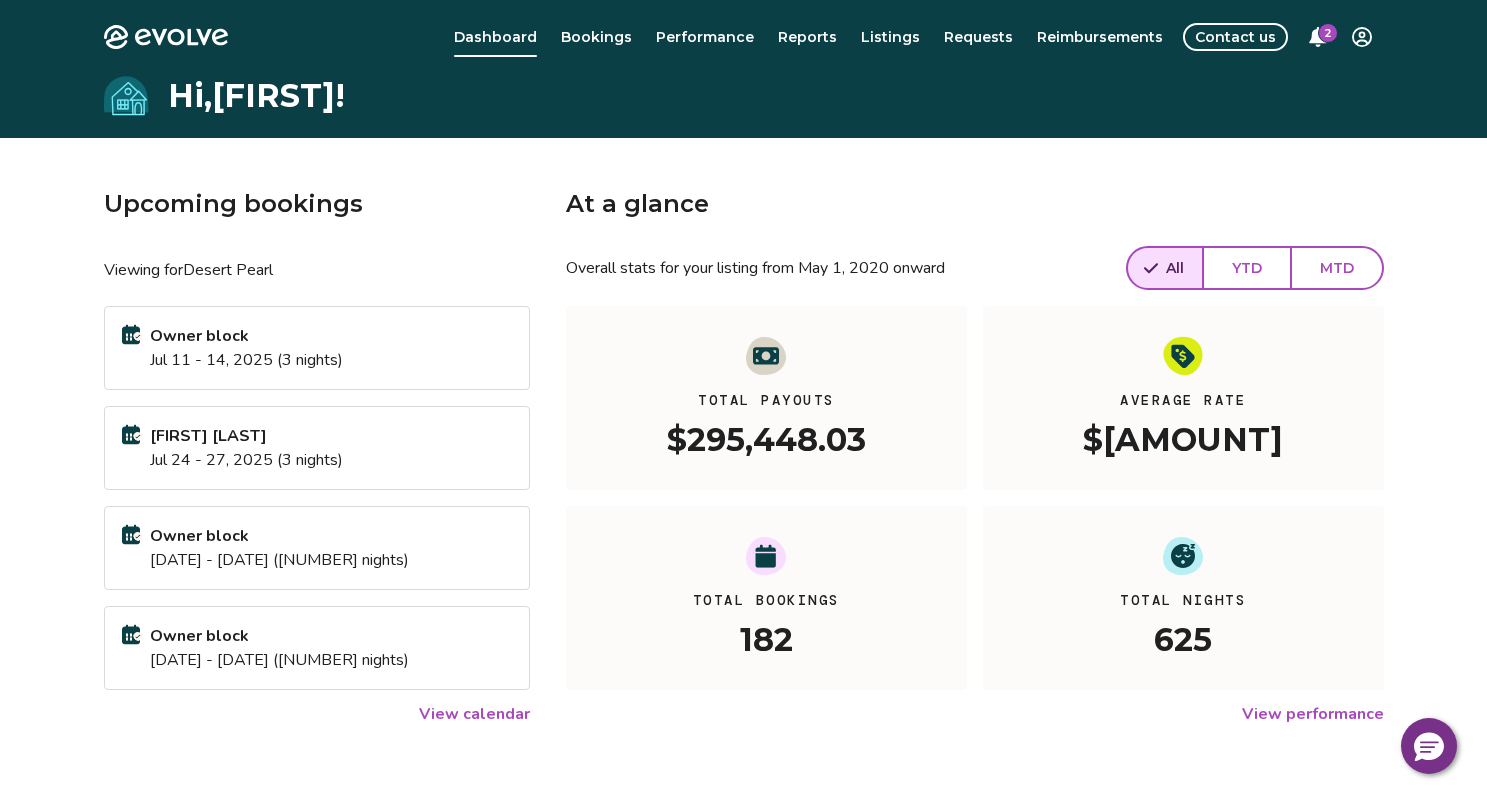 click on "View calendar" at bounding box center [474, 714] 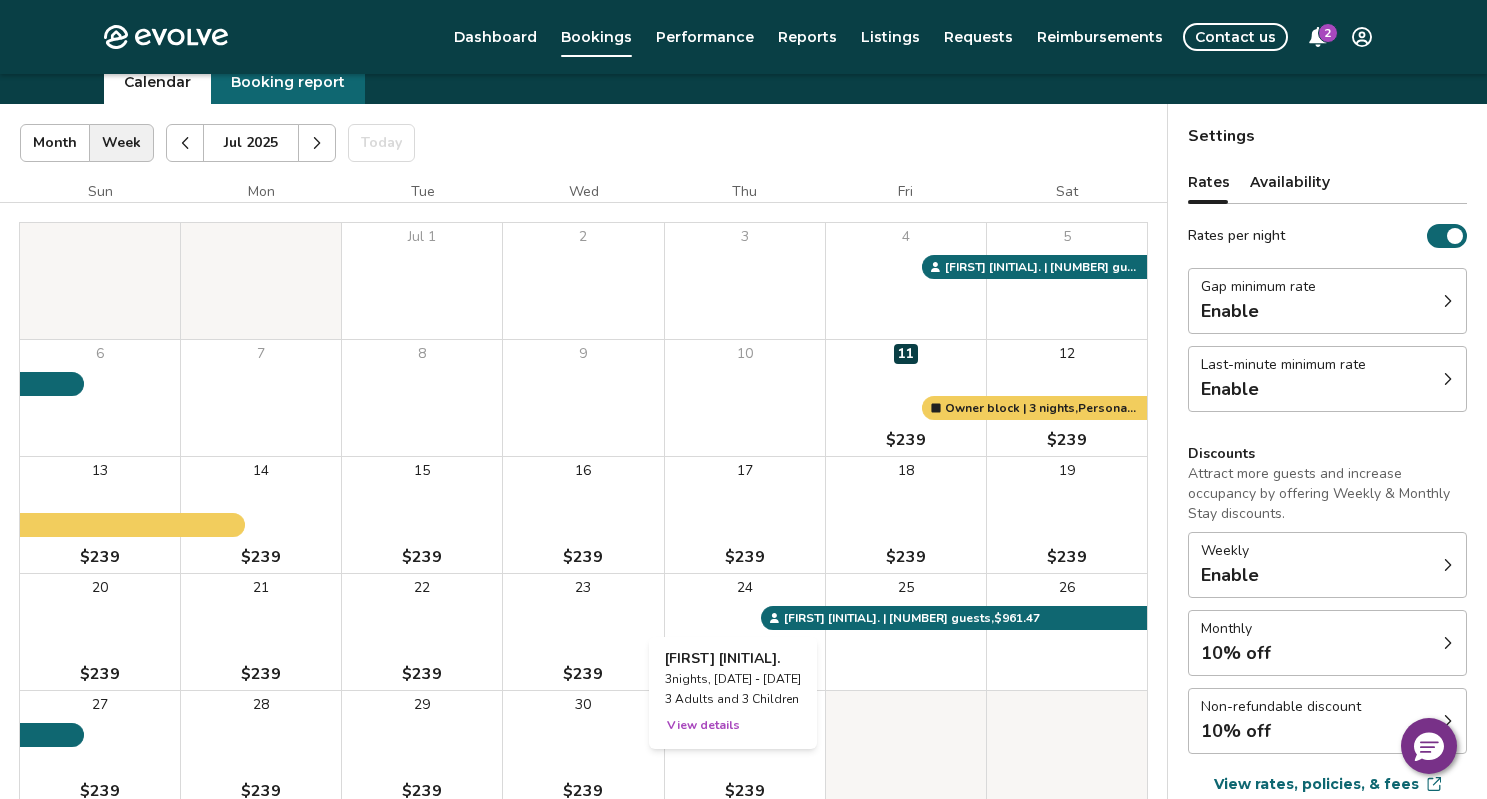 scroll, scrollTop: 100, scrollLeft: 0, axis: vertical 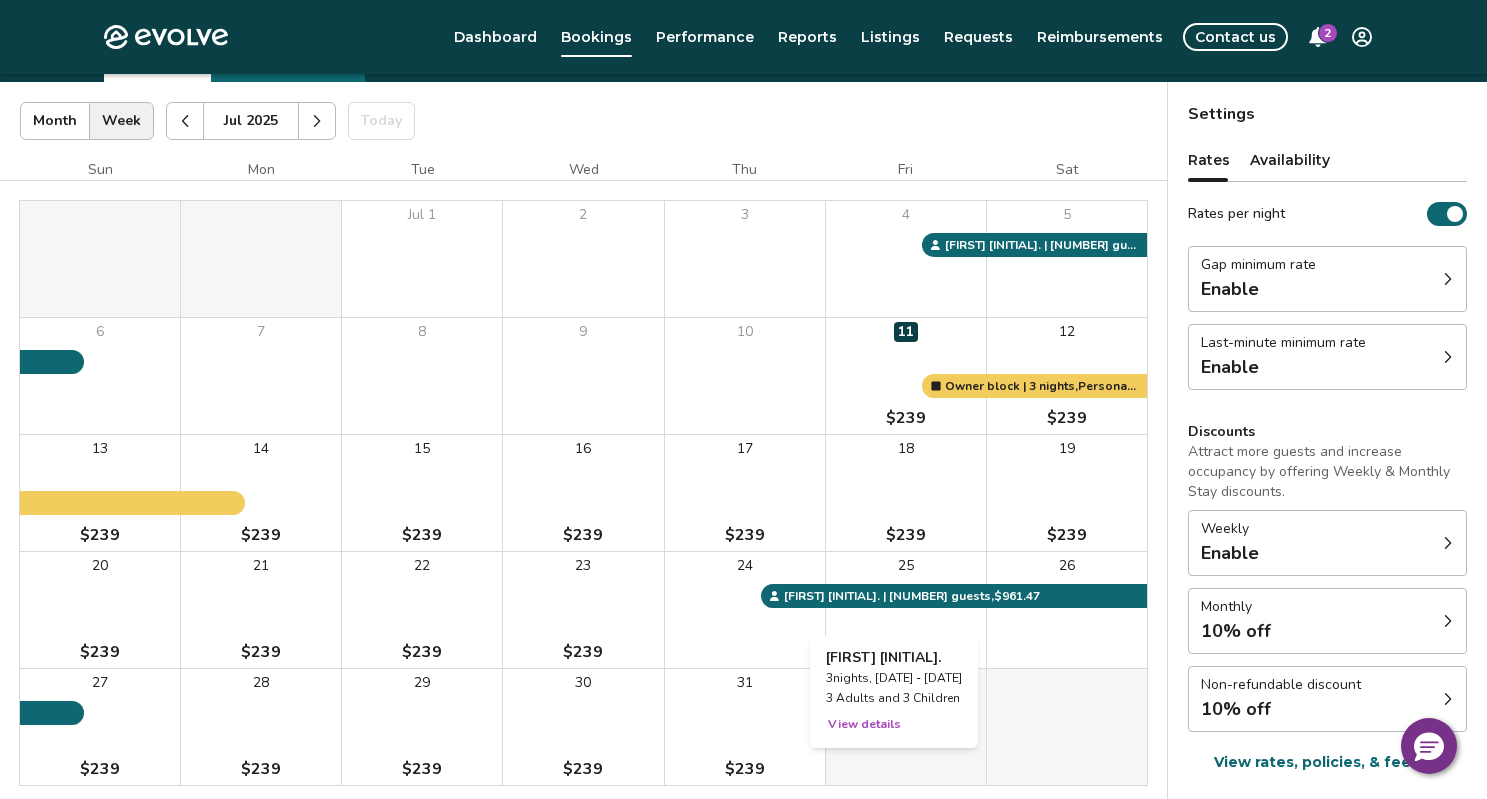 click on "25" at bounding box center (906, 610) 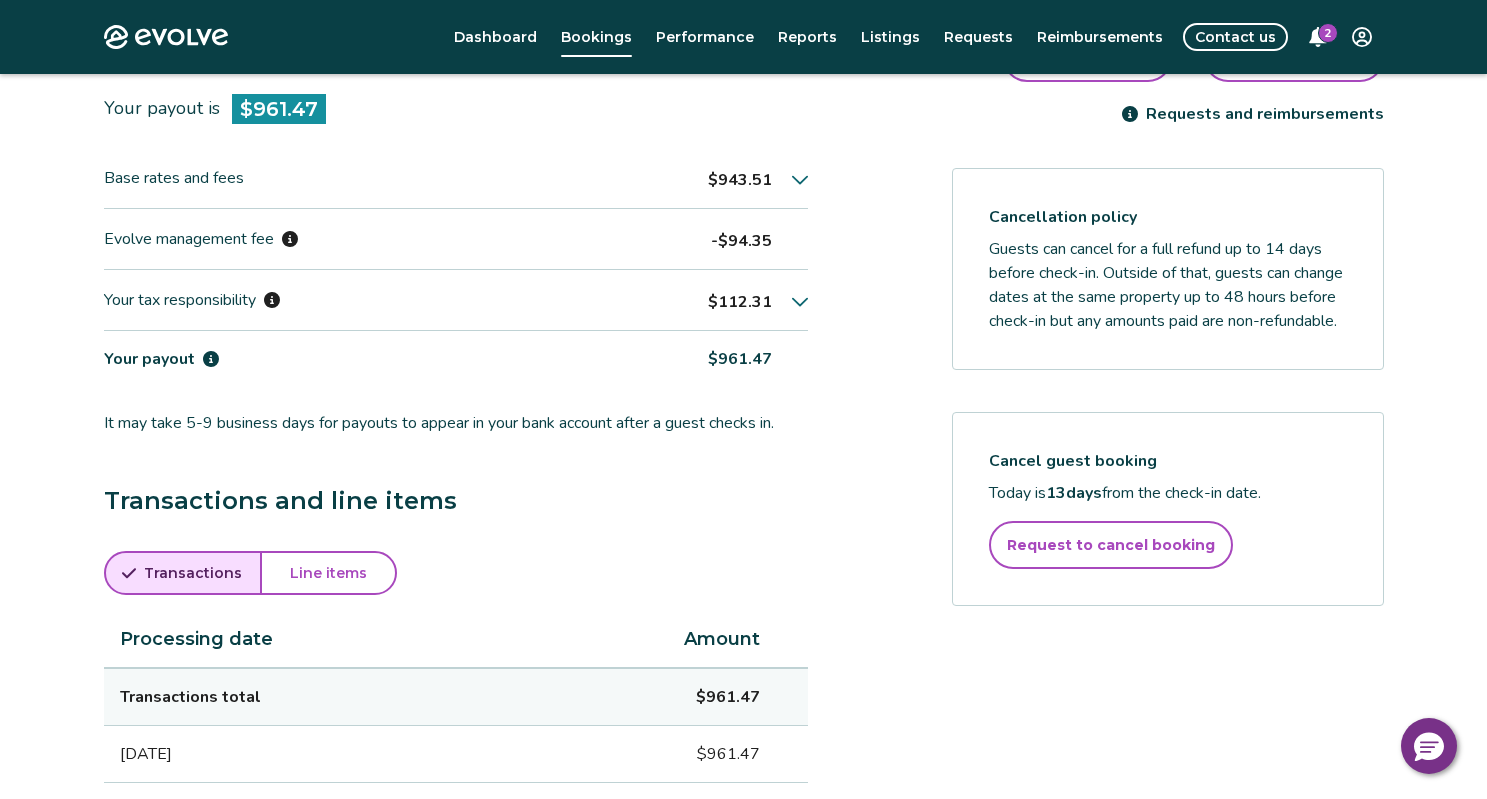 scroll, scrollTop: 600, scrollLeft: 0, axis: vertical 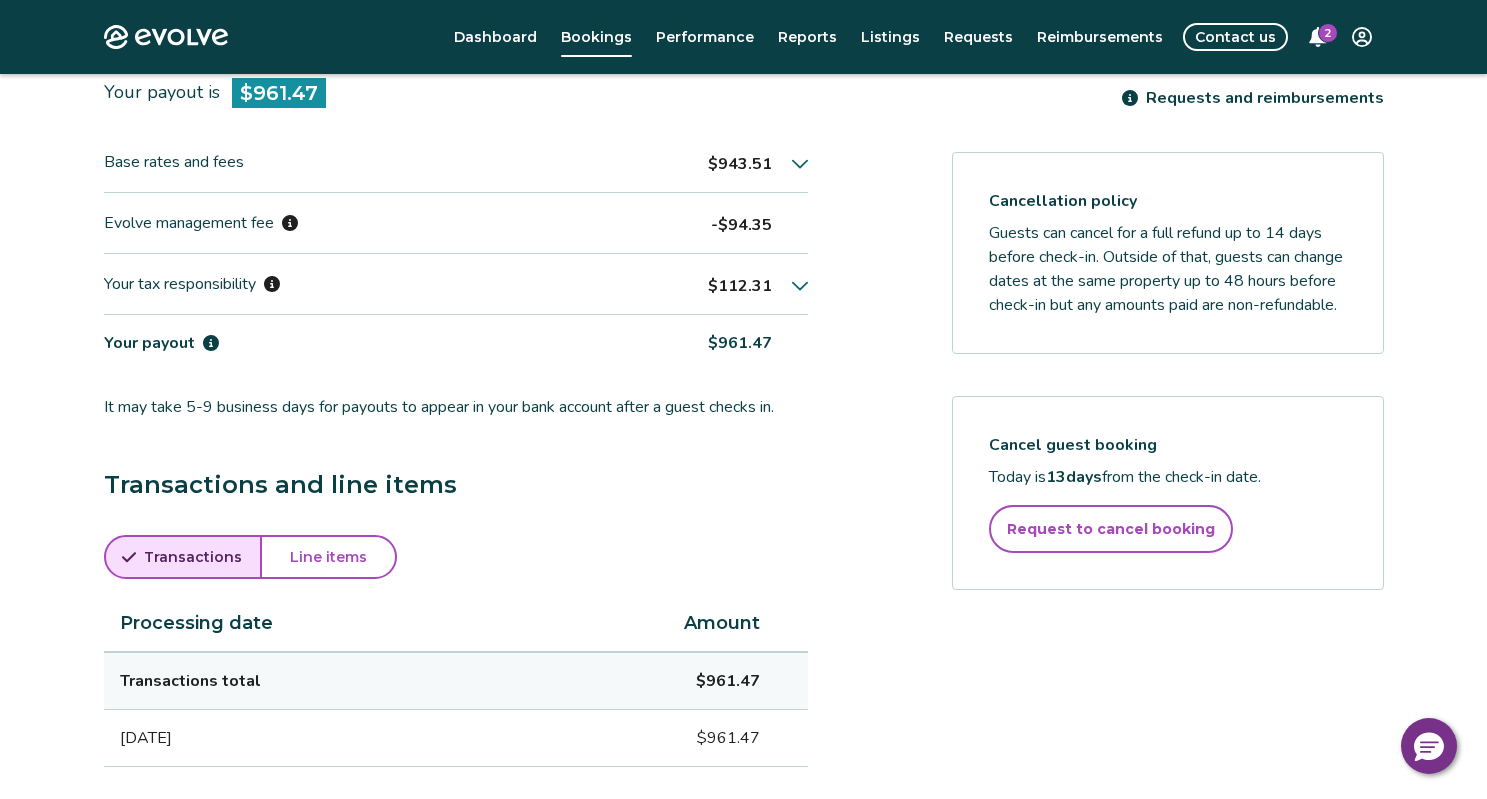 click on "Line items" at bounding box center [328, 557] 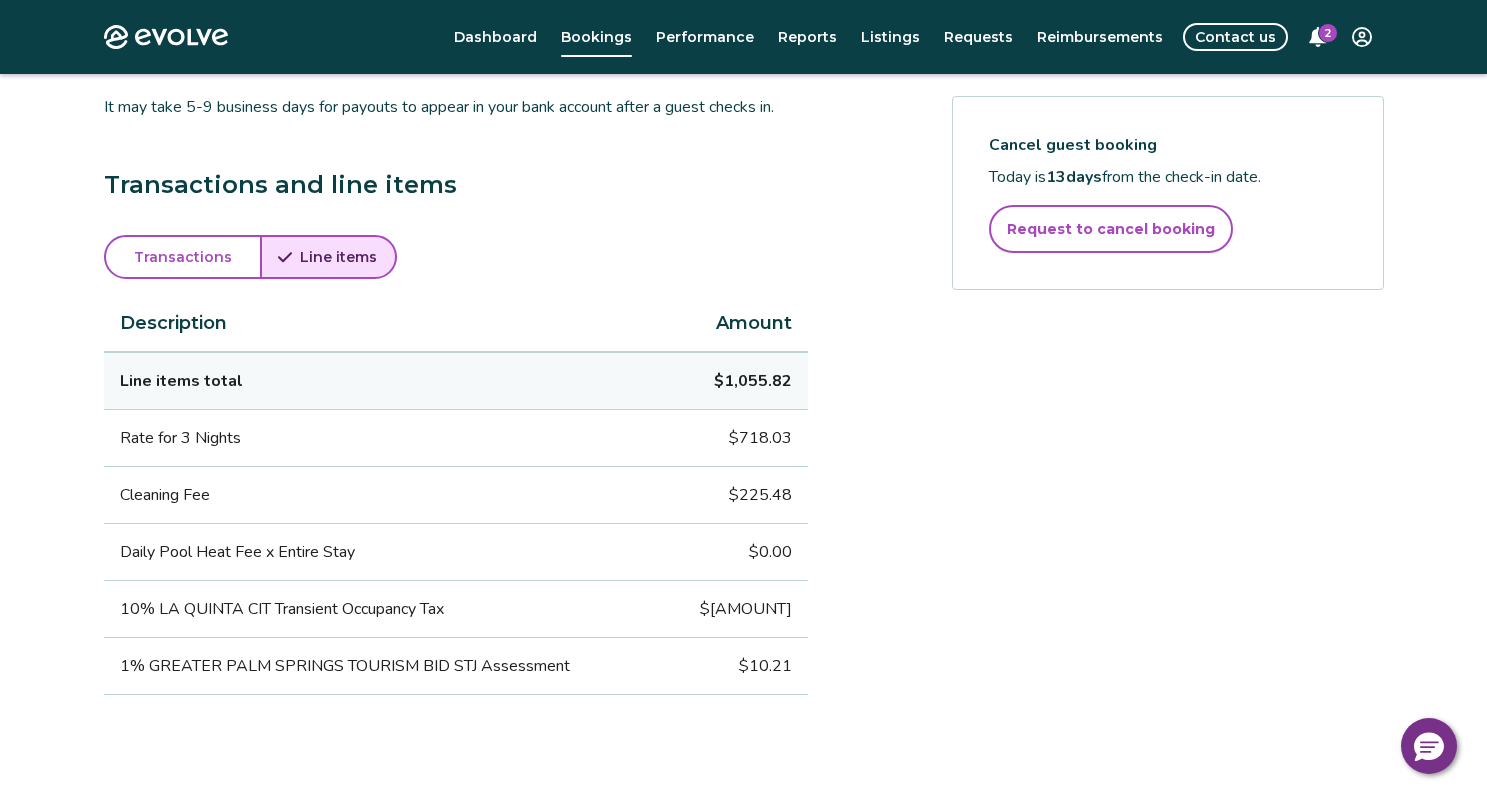 scroll, scrollTop: 996, scrollLeft: 0, axis: vertical 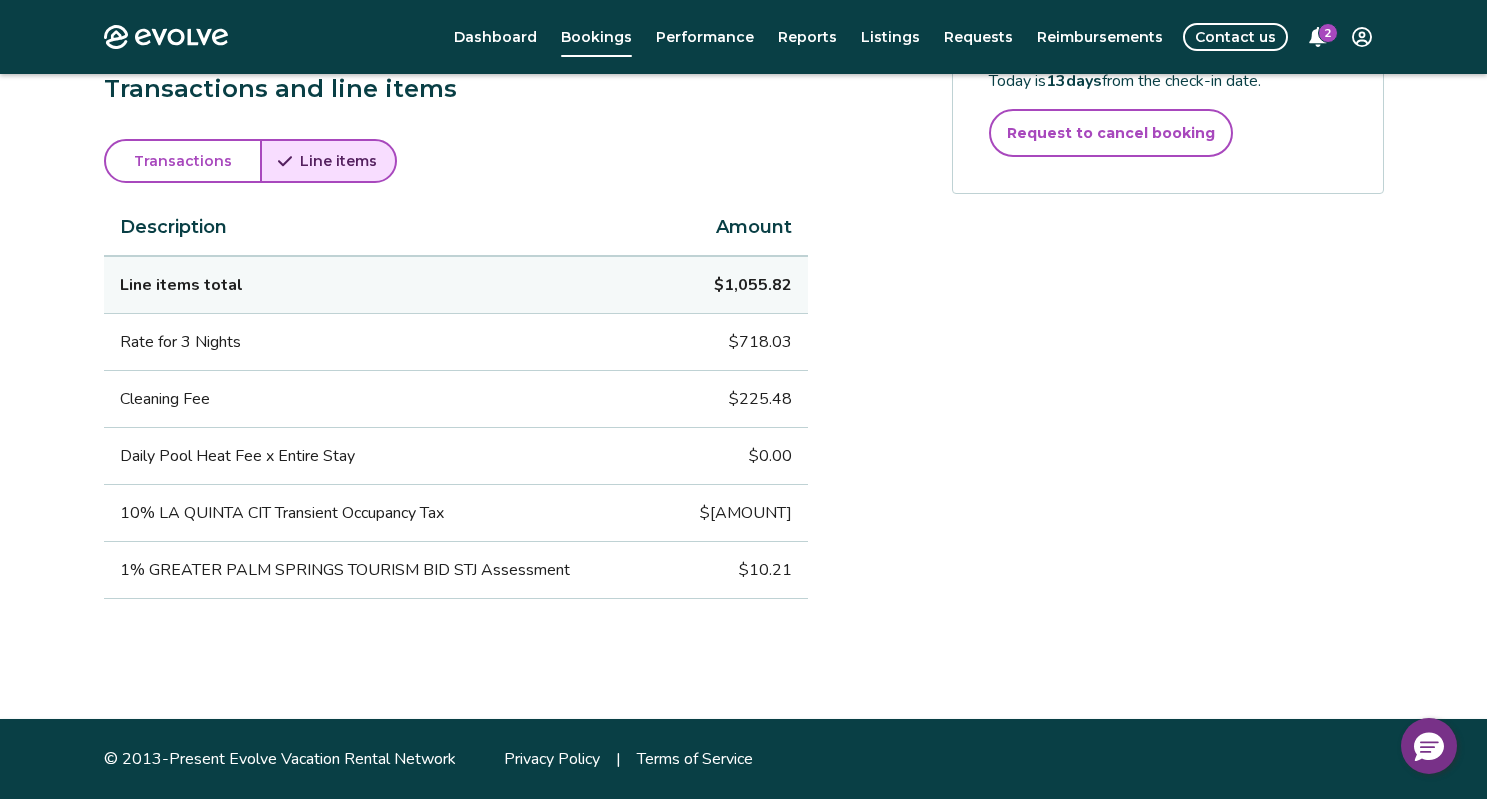 click on "Payout breakdown Your payout is $[AMOUNT] Base rates and fees $[AMOUNT] Evolve management fee $[AMOUNT] Your tax responsibility $[AMOUNT] Your payout $[AMOUNT] It may take 5-9 business days for payouts to appear in your bank account after a guest checks in. Transactions and line items Transactions Line items Description Amount Line items total $[AMOUNT] Rate for 3 Nights $[AMOUNT] Cleaning Fee $[AMOUNT] Daily Pool Heat Fee x Entire Stay $[AMOUNT] 10% LA QUINTA CIT Transient Occupancy Tax $[AMOUNT] 1% GREATER PALM SPRINGS TOURISM BID STJ Assessment $[AMOUNT] Submit a request Report an incident Requests and reimbursements Cancellation policy Guests can cancel for a full refund up to 14 days before check-in. Outside of that, guests can change dates at the same property up to 48 hours before check-in but any amounts paid are non-refundable. Cancel guest booking Today is 13 days from the check-in date. Request to cancel booking" at bounding box center [744, 158] 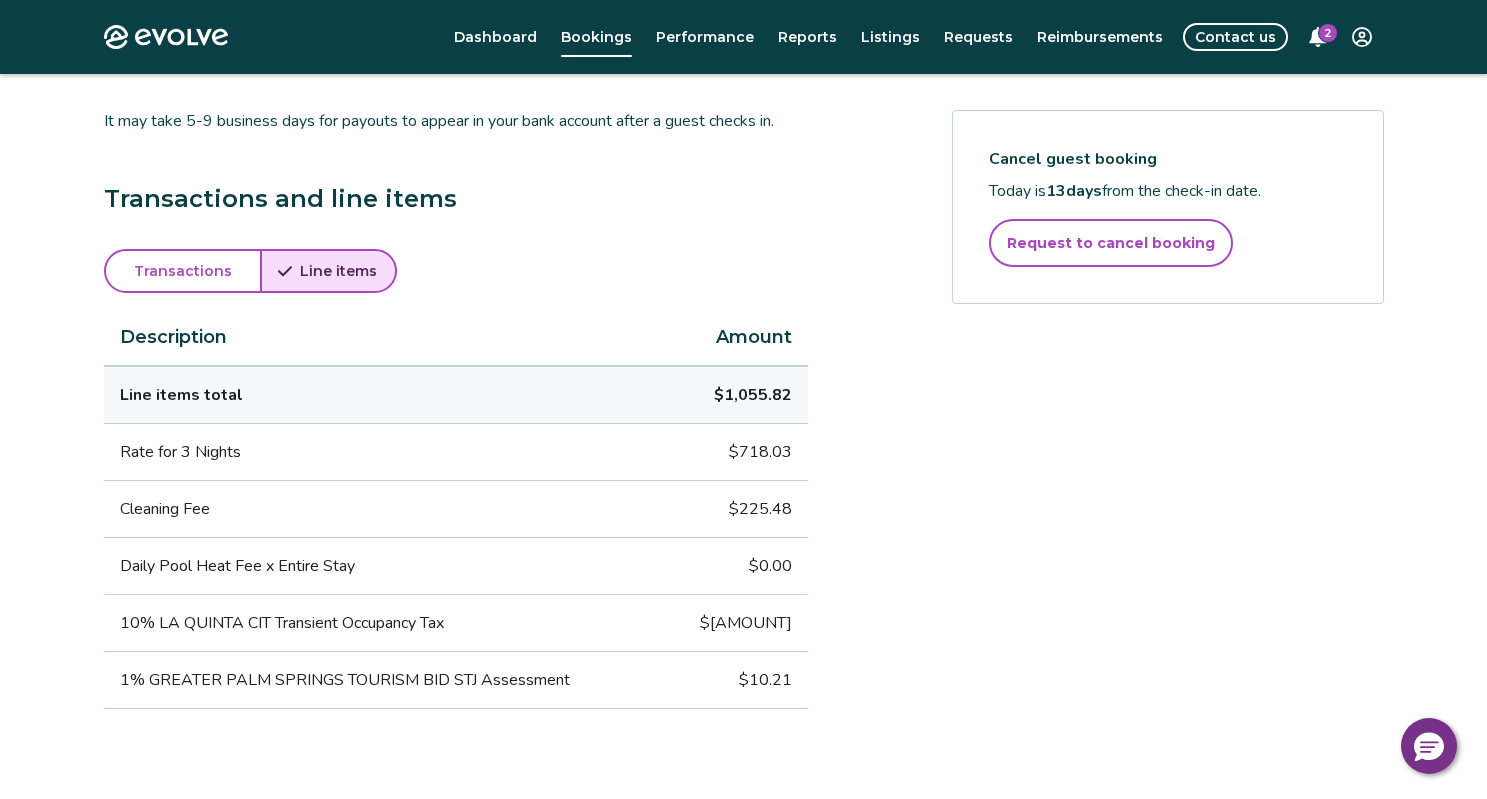scroll, scrollTop: 996, scrollLeft: 0, axis: vertical 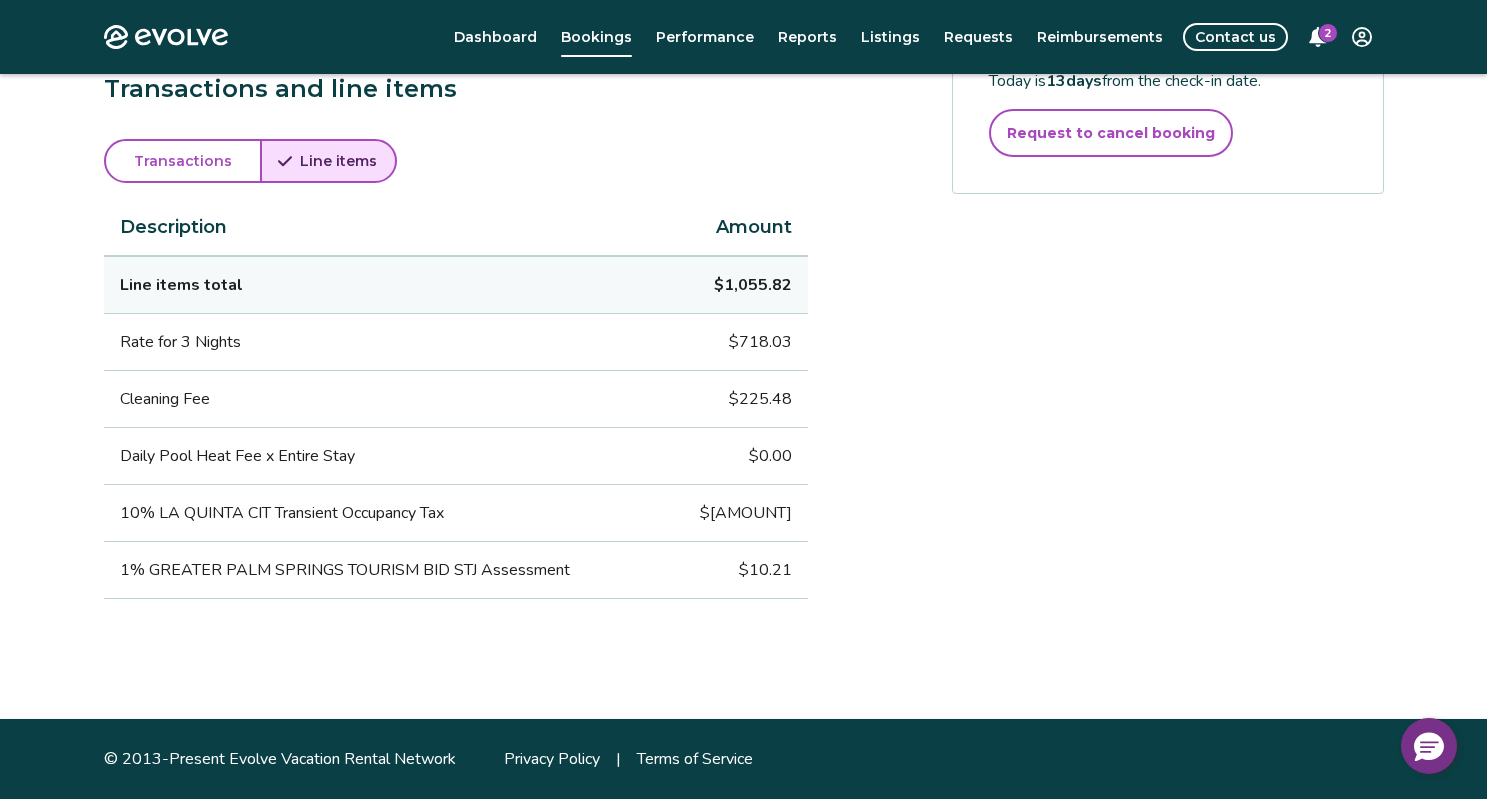 click on "Payout breakdown Your payout is $[AMOUNT] Base rates and fees $[AMOUNT] Evolve management fee $[AMOUNT] Your tax responsibility $[AMOUNT] Your payout $[AMOUNT] It may take 5-9 business days for payouts to appear in your bank account after a guest checks in. Transactions and line items Transactions Line items Description Amount Line items total $[AMOUNT] Rate for 3 Nights $[AMOUNT] Cleaning Fee $[AMOUNT] Daily Pool Heat Fee x Entire Stay $[AMOUNT] 10% LA QUINTA CIT Transient Occupancy Tax $[AMOUNT] 1% GREATER PALM SPRINGS TOURISM BID STJ Assessment $[AMOUNT] Submit a request Report an incident Requests and reimbursements Cancellation policy Guests can cancel for a full refund up to 14 days before check-in. Outside of that, guests can change dates at the same property up to 48 hours before check-in but any amounts paid are non-refundable. Cancel guest booking Today is 13 days from the check-in date. Request to cancel booking" at bounding box center [744, 158] 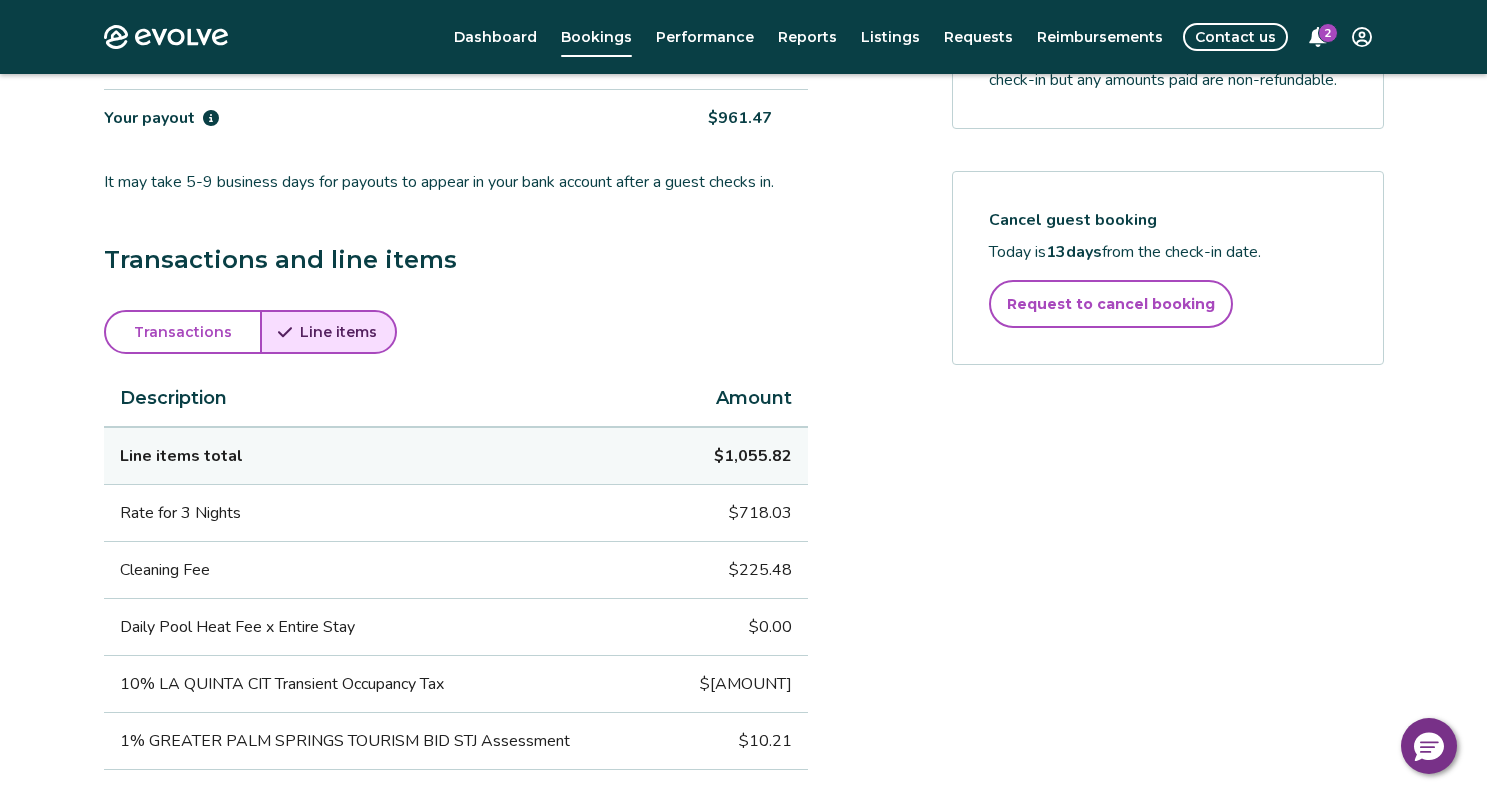 scroll, scrollTop: 796, scrollLeft: 0, axis: vertical 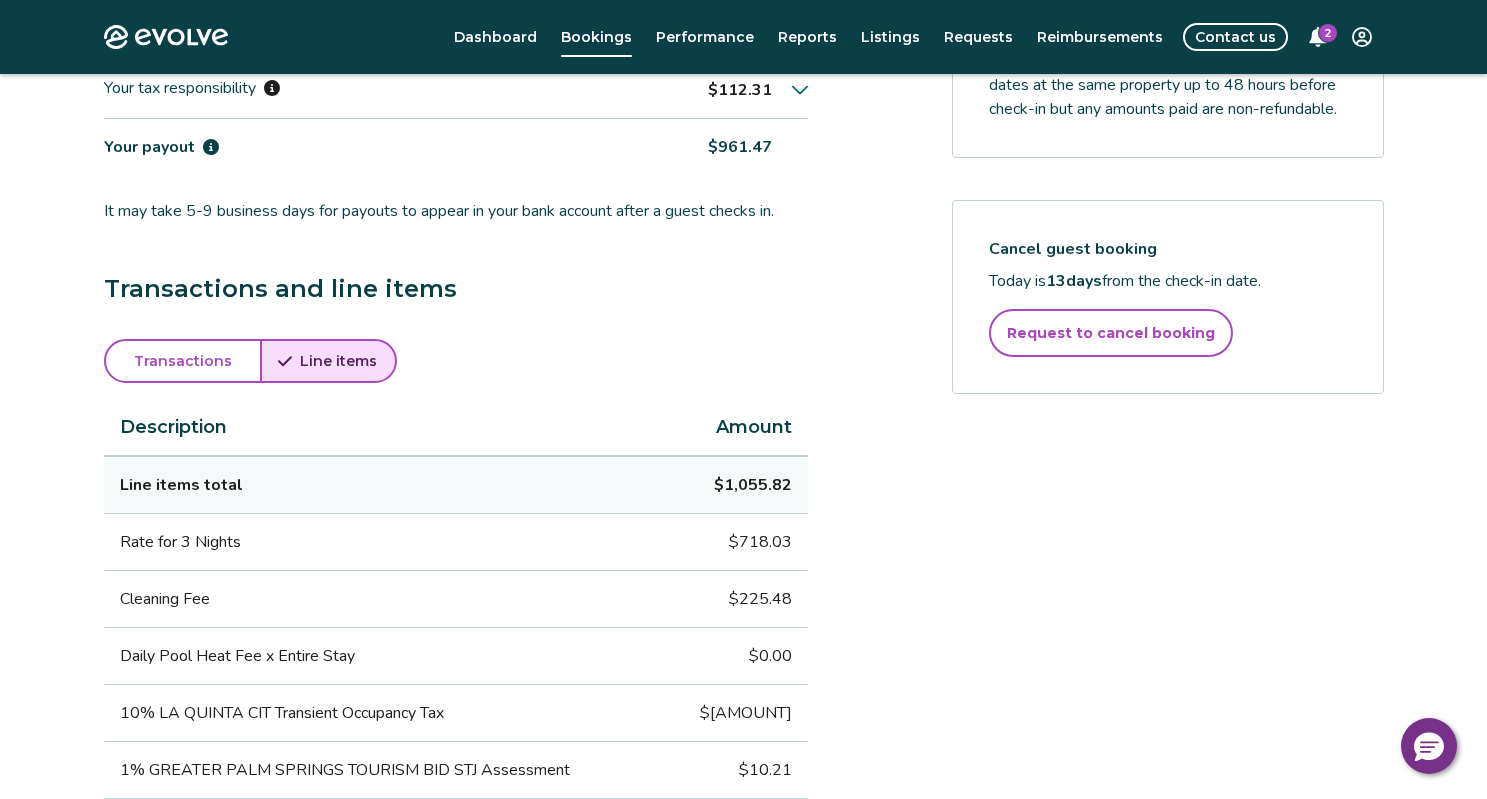 click on "Payout breakdown Your payout is $[AMOUNT] Base rates and fees $[AMOUNT] Evolve management fee $[AMOUNT] Your tax responsibility $[AMOUNT] Your payout $[AMOUNT] It may take 5-9 business days for payouts to appear in your bank account after a guest checks in. Transactions and line items Transactions Line items Description Amount Line items total $[AMOUNT] Rate for 3 Nights $[AMOUNT] Cleaning Fee $[AMOUNT] Daily Pool Heat Fee x Entire Stay $[AMOUNT] 10% LA QUINTA CIT Transient Occupancy Tax $[AMOUNT] 1% GREATER PALM SPRINGS TOURISM BID STJ Assessment $[AMOUNT] Submit a request Report an incident Requests and reimbursements Cancellation policy Guests can cancel for a full refund up to 14 days before check-in. Outside of that, guests can change dates at the same property up to 48 hours before check-in but any amounts paid are non-refundable. Cancel guest booking Today is 13 days from the check-in date. Request to cancel booking" at bounding box center (744, 358) 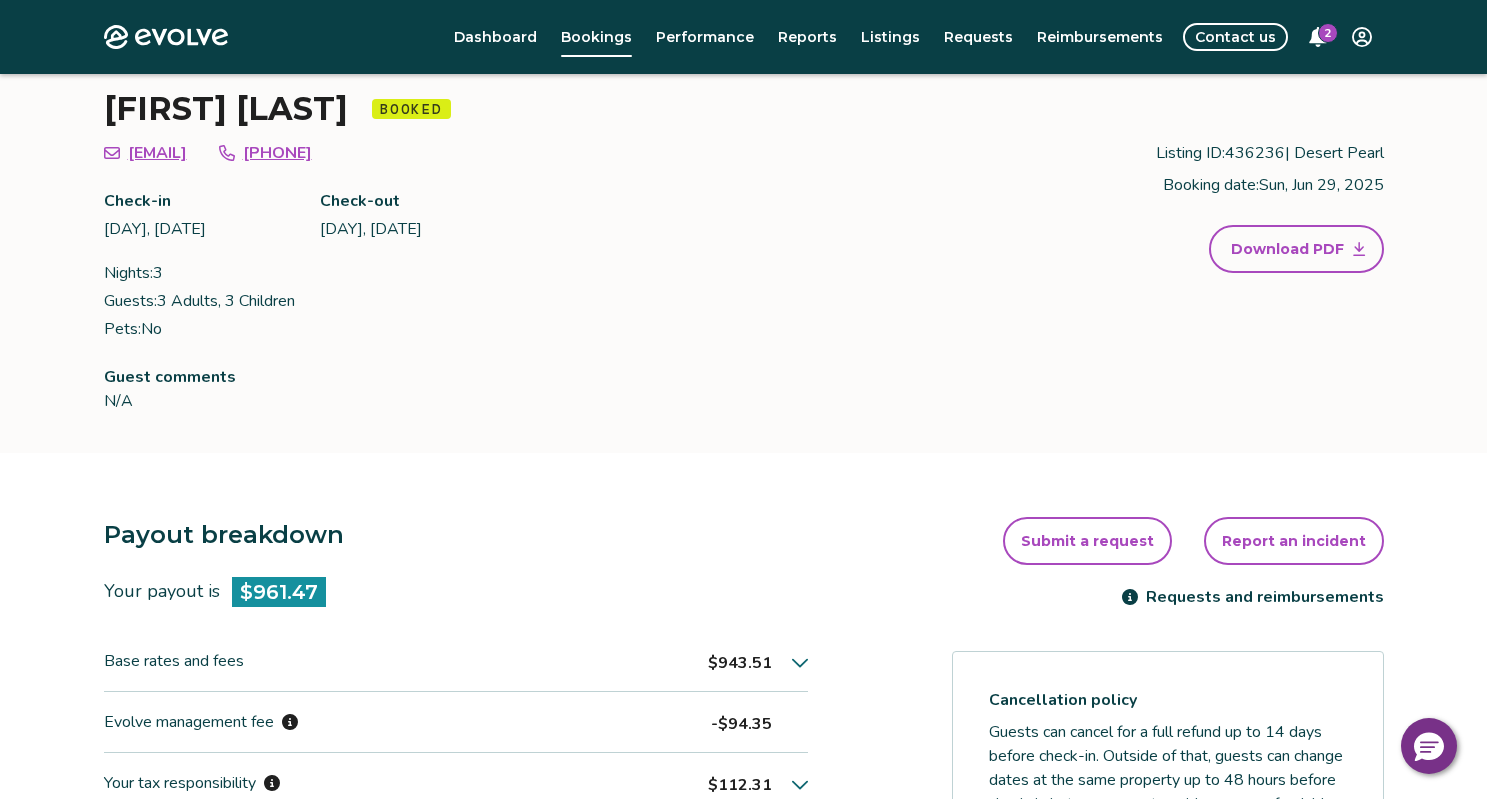scroll, scrollTop: 0, scrollLeft: 0, axis: both 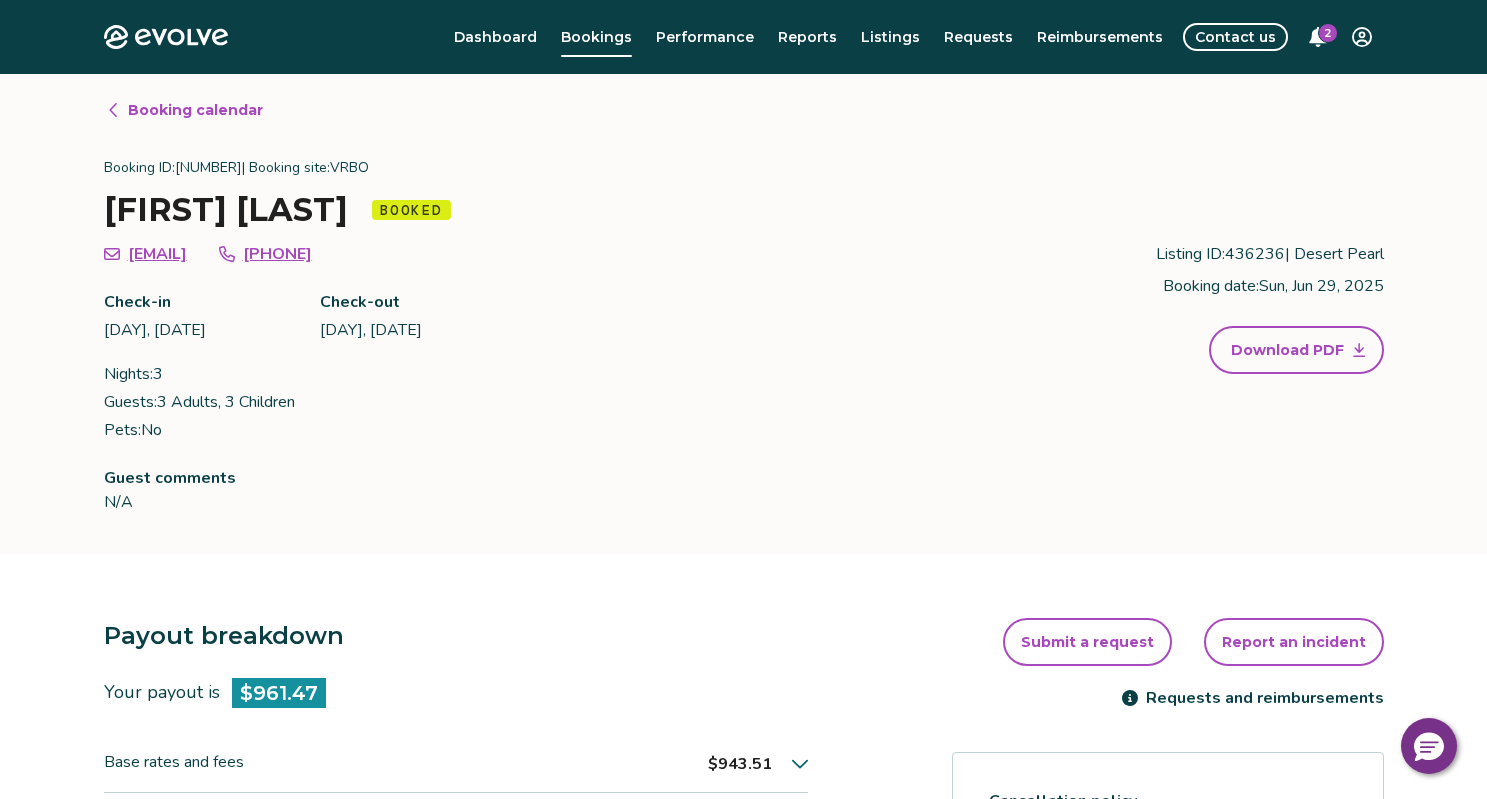 click on "Booking calendar Booking ID: [NUMBER] | Booking site: VRBO [FIRST] [LAST] Booked [EMAIL] [PHONE] Check-in [DAY], [DATE] Check-out [DAY], [DATE] Nights: 3 Guests: 3 Adults, 3 Children Pets: No Listing ID: 436236 | Desert Pearl Booking date: [DAY], [DATE] Download PDF Guest comments N/A Payout breakdown Your payout is $[AMOUNT] Base rates and fees $[AMOUNT] Evolve management fee $[AMOUNT] Your tax responsibility $[AMOUNT] Your payout $[AMOUNT] It may take 5-9 business days for payouts to appear in your bank account after a guest checks in. Transactions and line items Transactions Line items Description Amount Line items total $[AMOUNT] Rate for 3 Nights $[AMOUNT] Cleaning Fee $[AMOUNT] Daily Pool Heat Fee x Entire Stay $[AMOUNT] 10% LA QUINTA CIT Transient Occupancy Tax $[AMOUNT] 1% GREATER PALM SPRINGS TOURISM BID STJ Assessment $[AMOUNT] Submit a request Report an incident Requests and reimbursements Cancellation policy Cancel guest booking Today is 13 days from the check-in date." at bounding box center [743, 894] 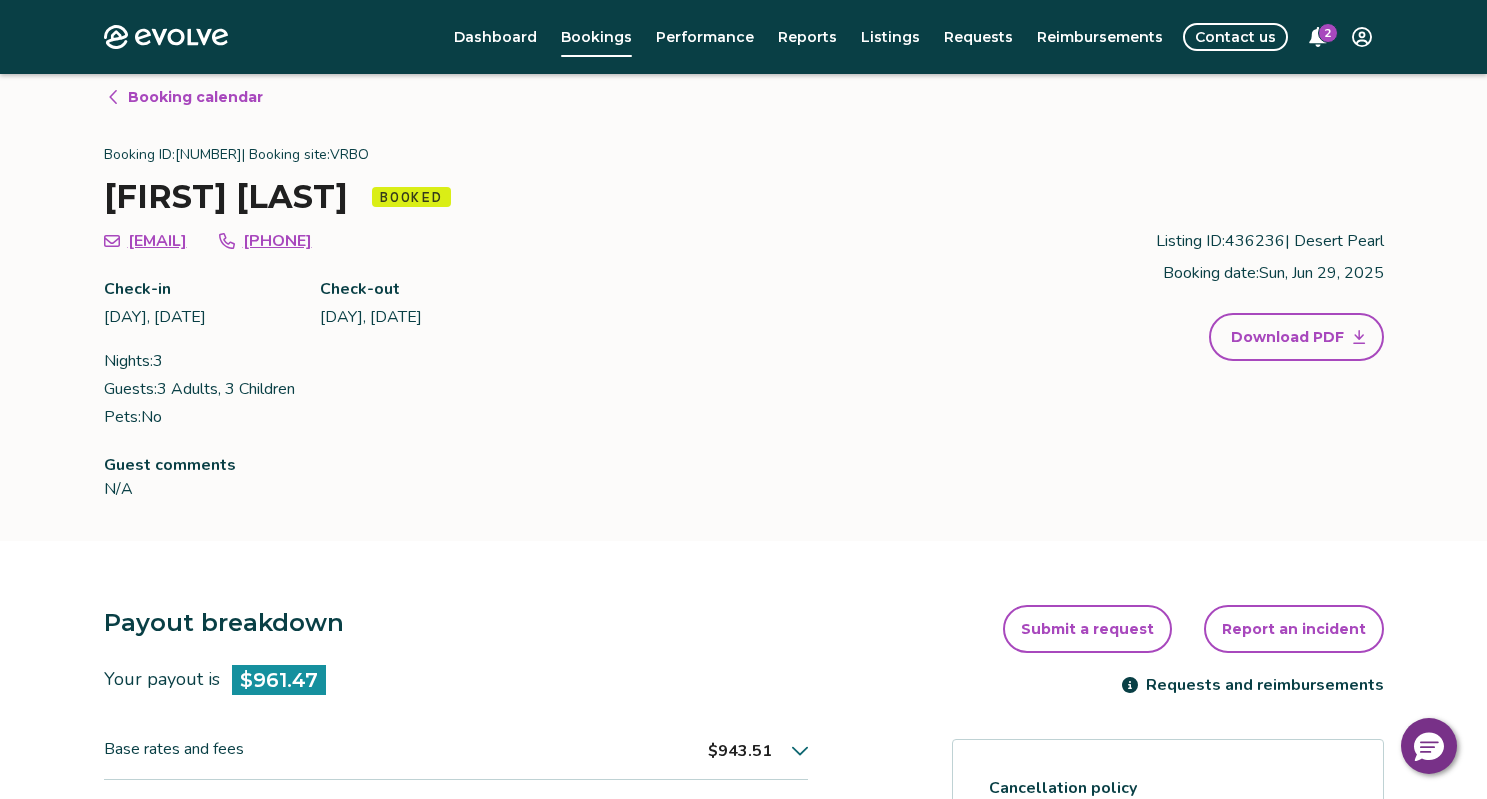 scroll, scrollTop: 0, scrollLeft: 0, axis: both 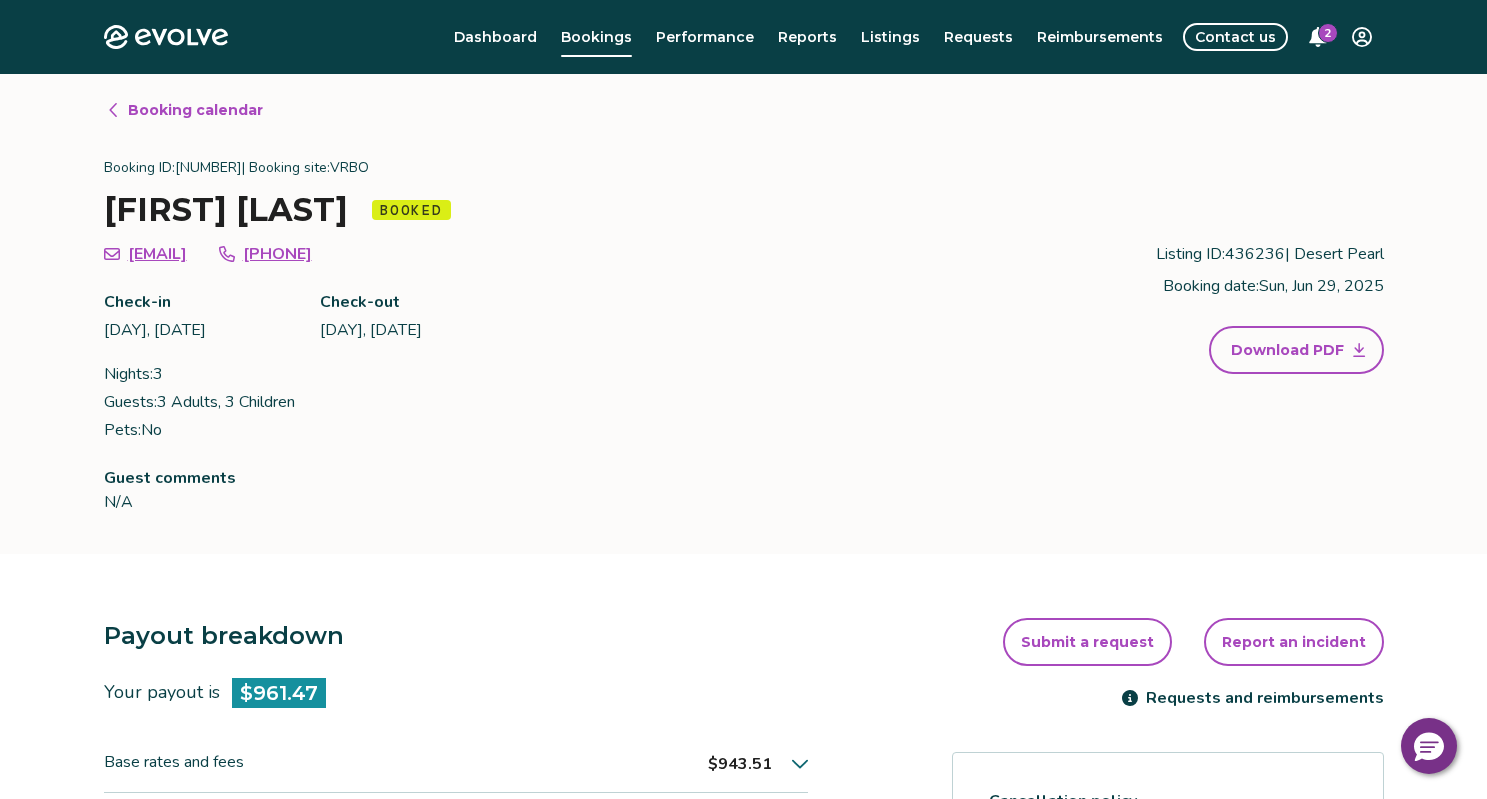 click on "[EMAIL] [PHONE] Check-in [DAY], [DATE] Check-out [DAY], [DATE] Nights: 3 Guests: 3 Adults, 3 Children Pets: No" at bounding box center (744, 342) 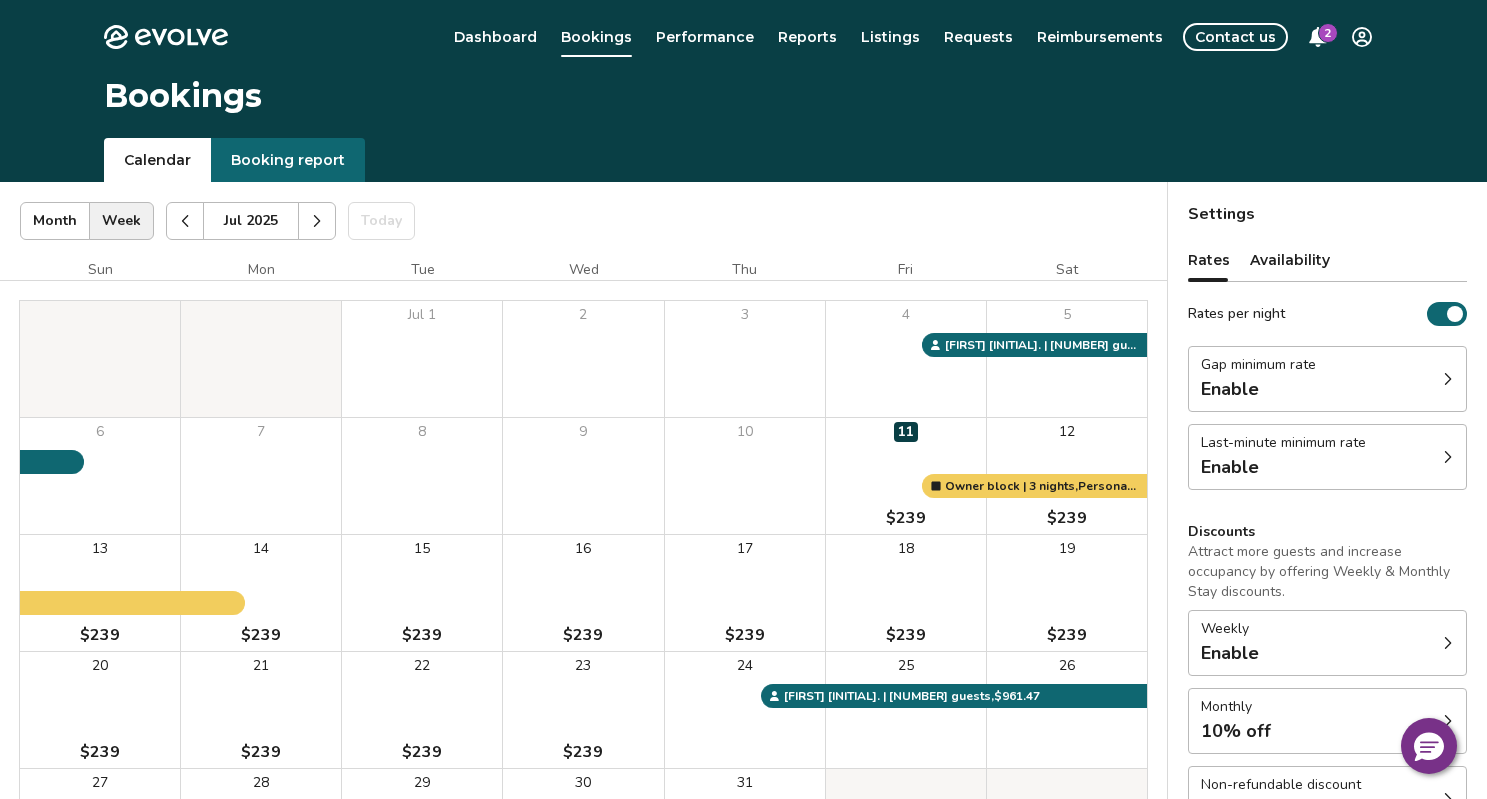 click at bounding box center (185, 221) 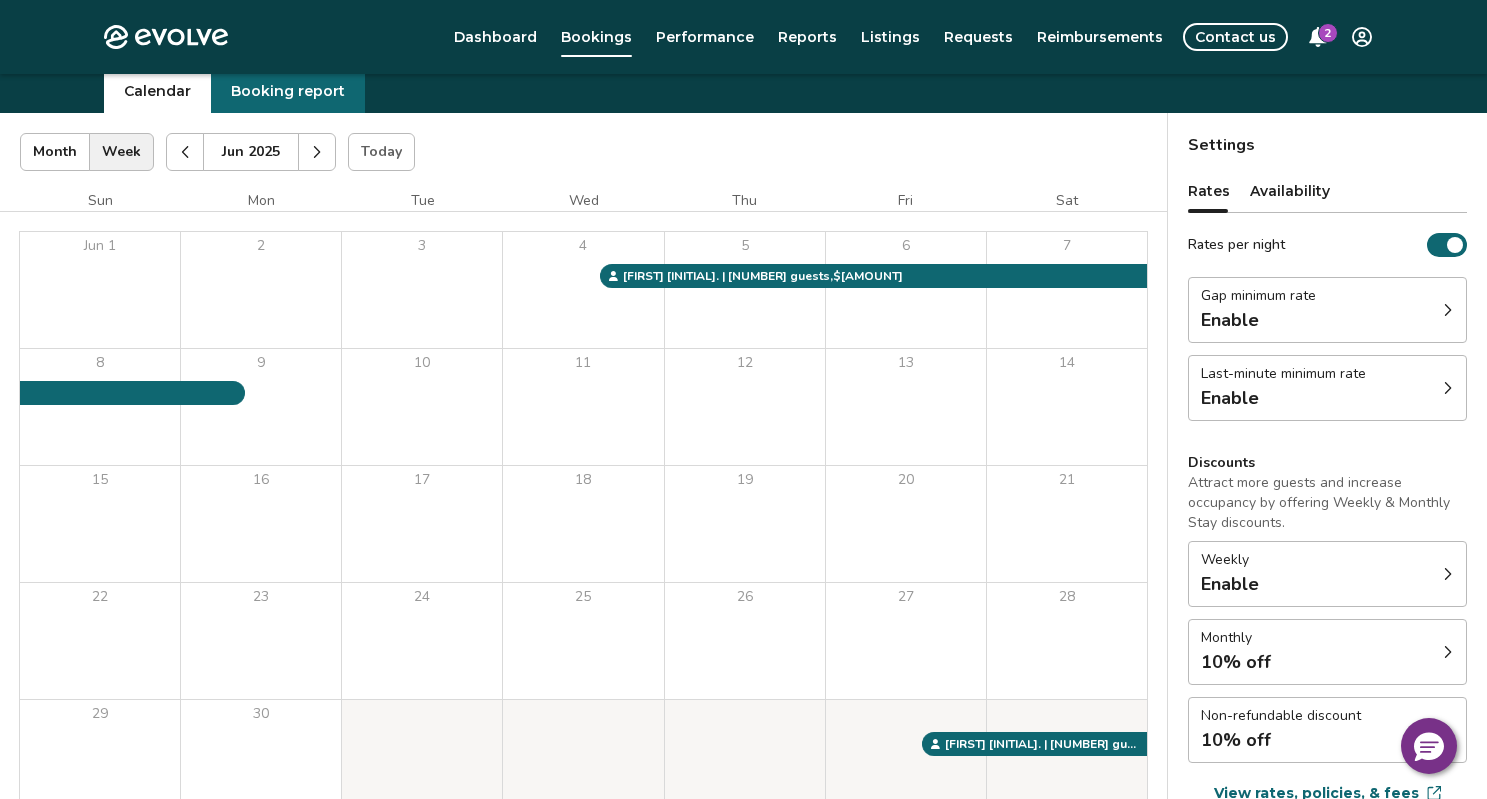 scroll, scrollTop: 100, scrollLeft: 0, axis: vertical 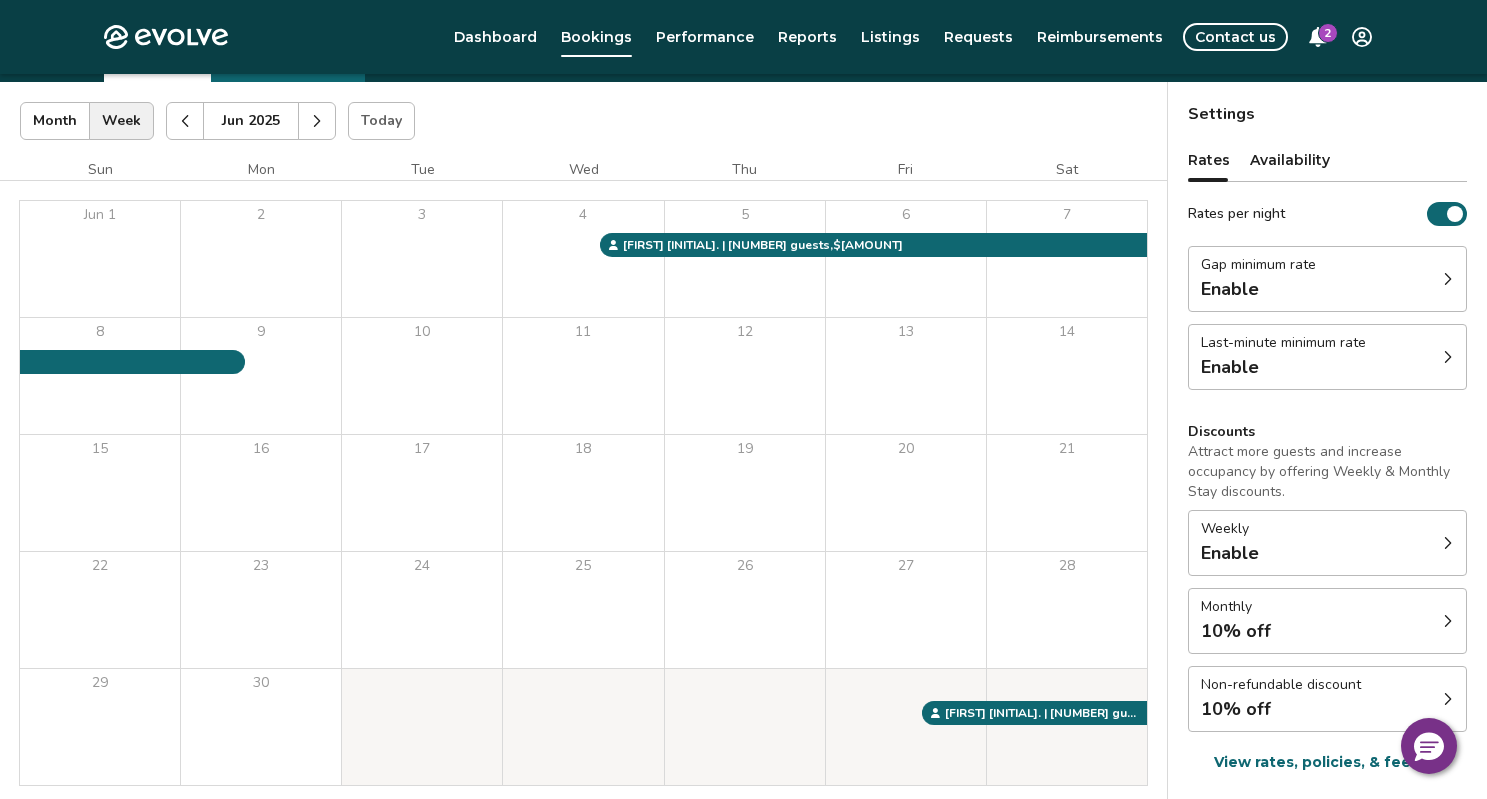 click at bounding box center (1448, 279) 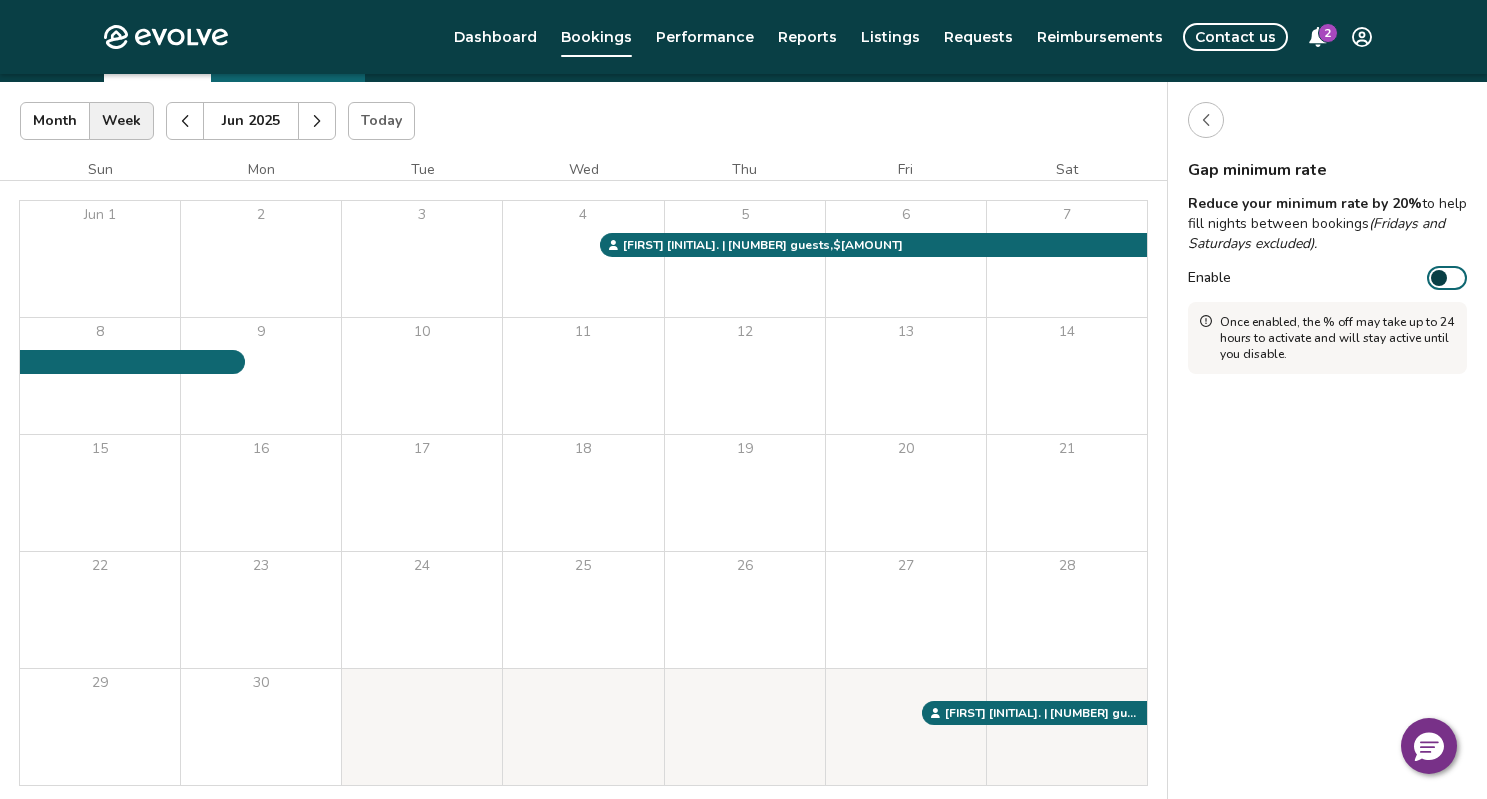 click at bounding box center (1206, 120) 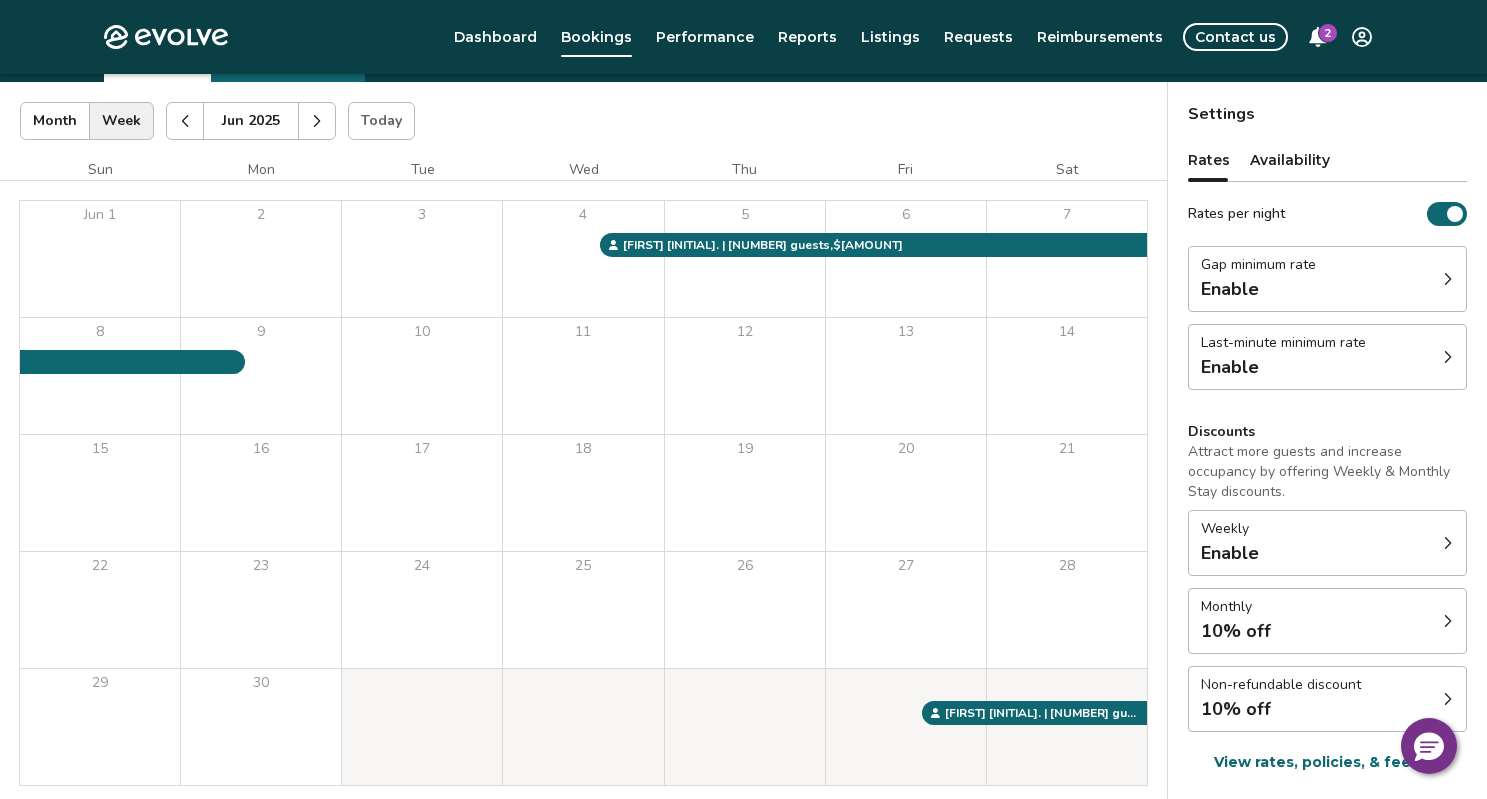 click on "Enable" at bounding box center (1230, 367) 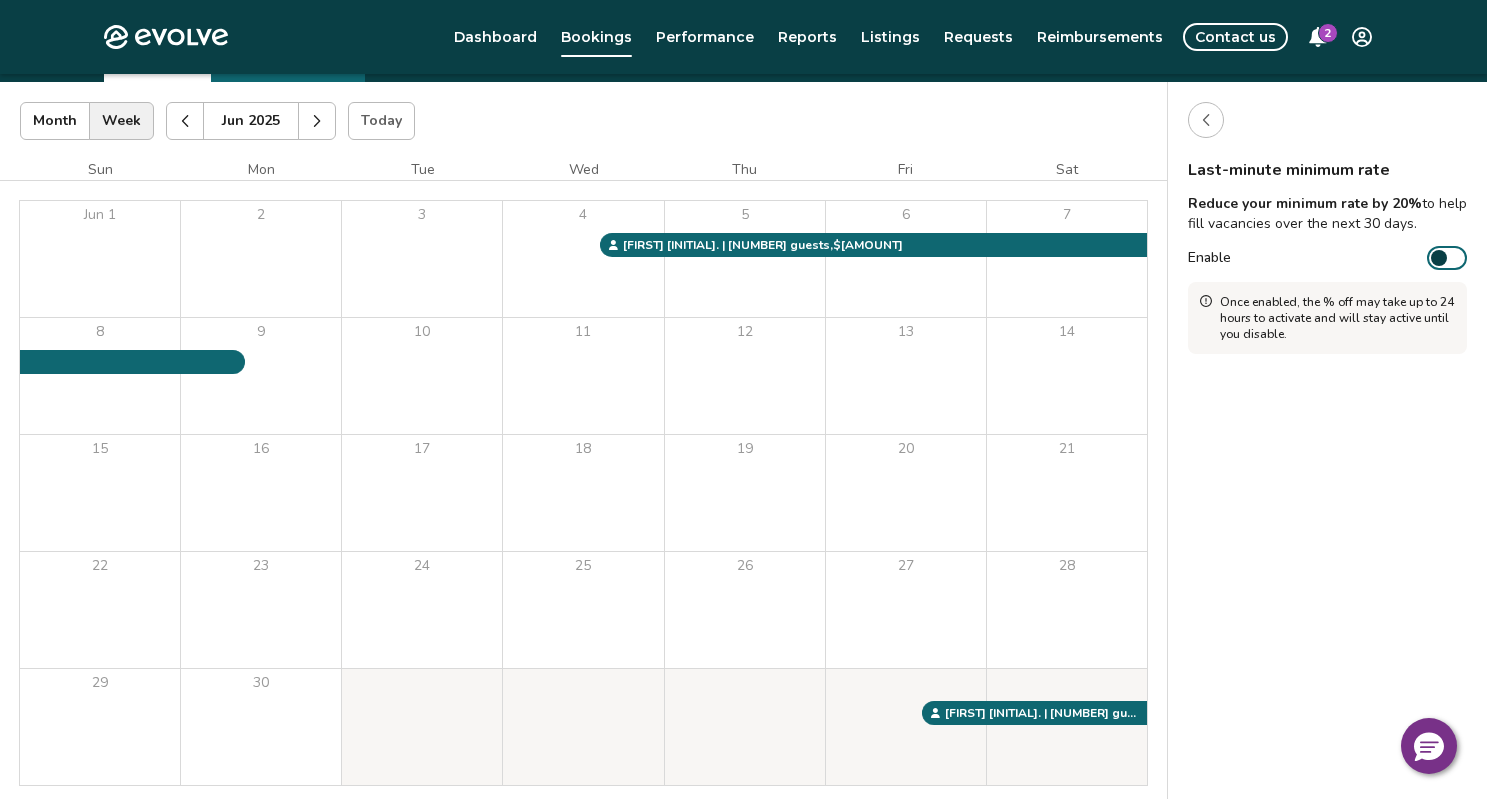 click at bounding box center (1206, 120) 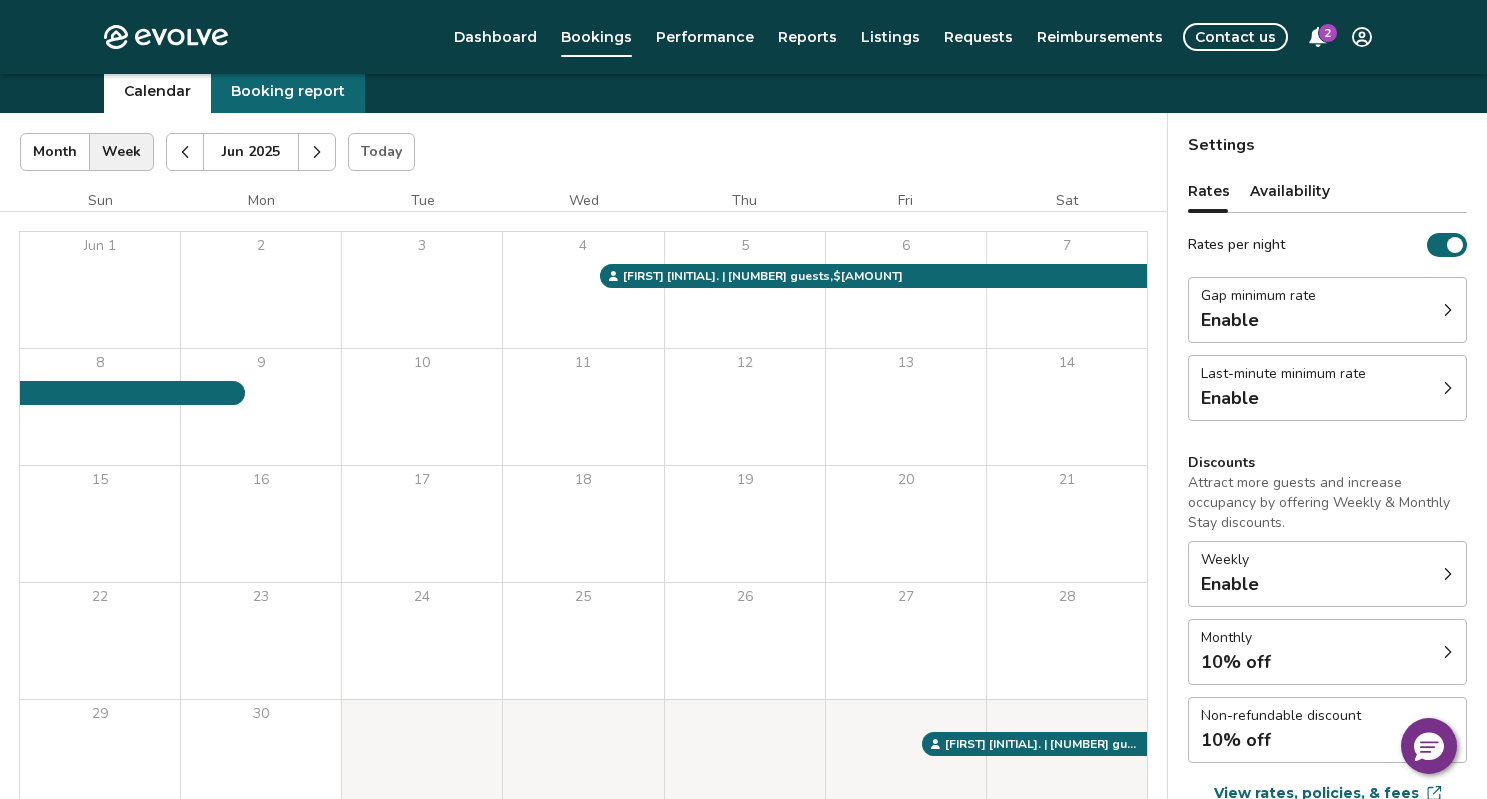 scroll, scrollTop: 35, scrollLeft: 0, axis: vertical 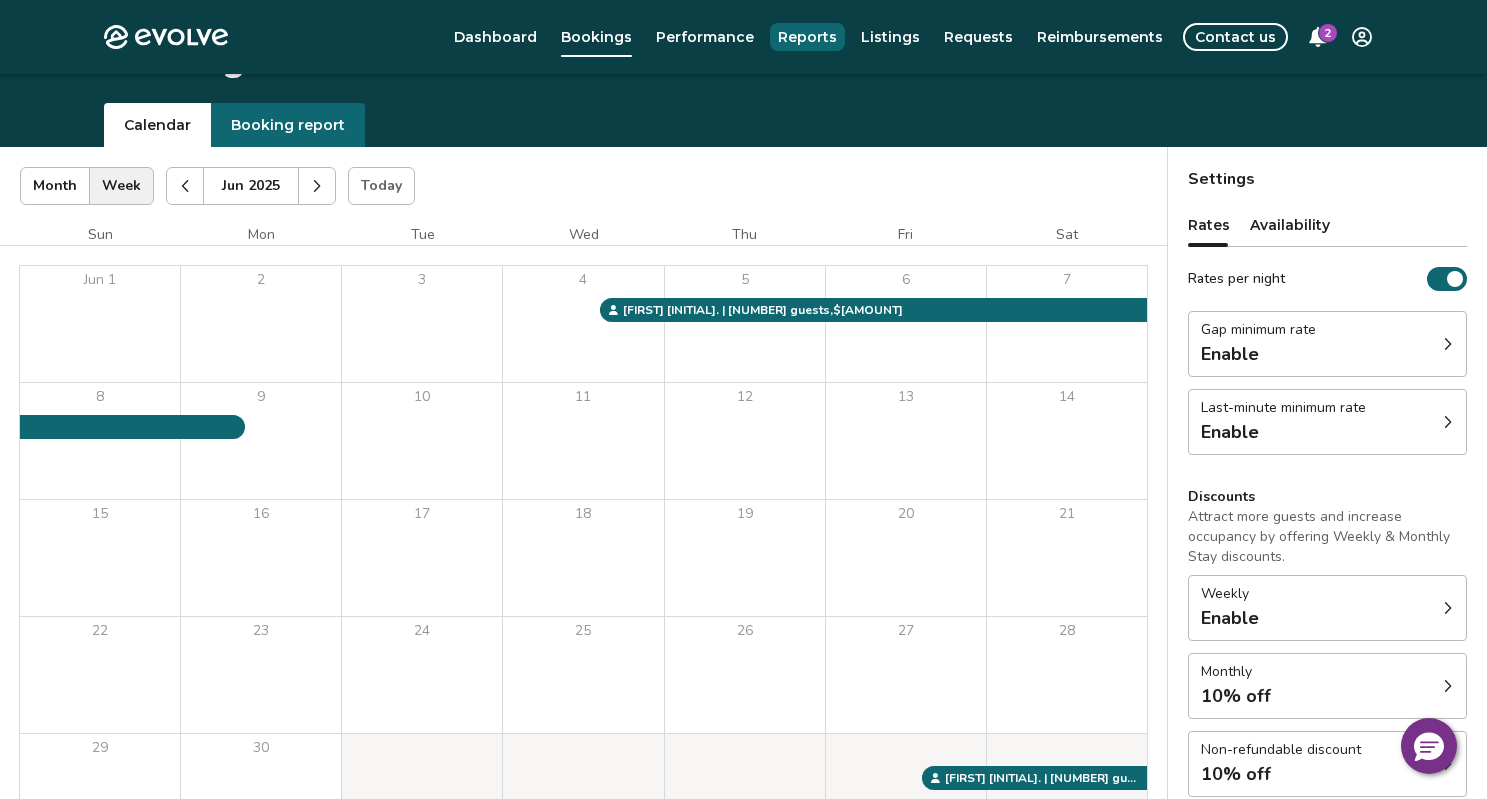 click on "Reports" at bounding box center (807, 37) 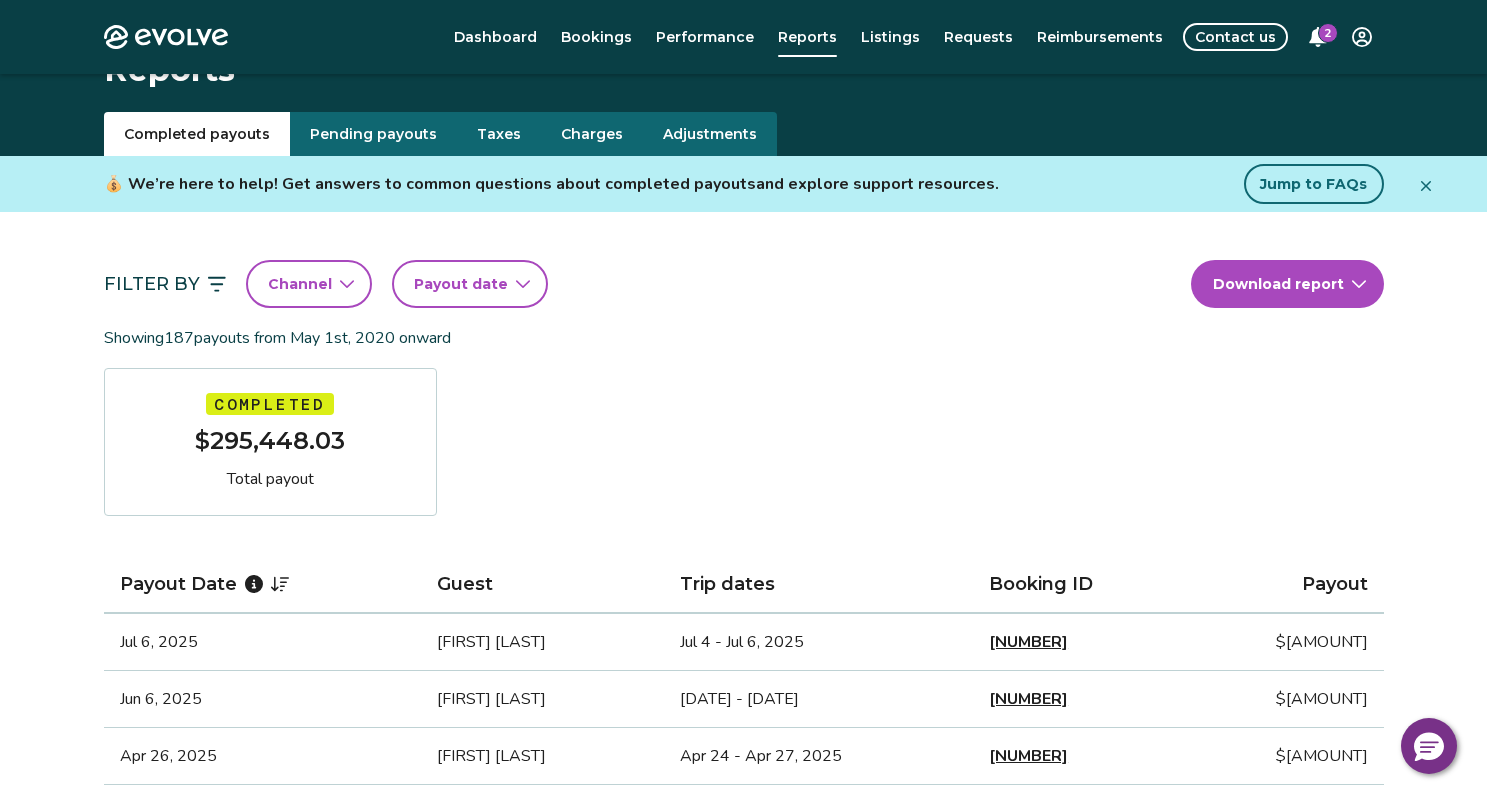 scroll, scrollTop: 0, scrollLeft: 0, axis: both 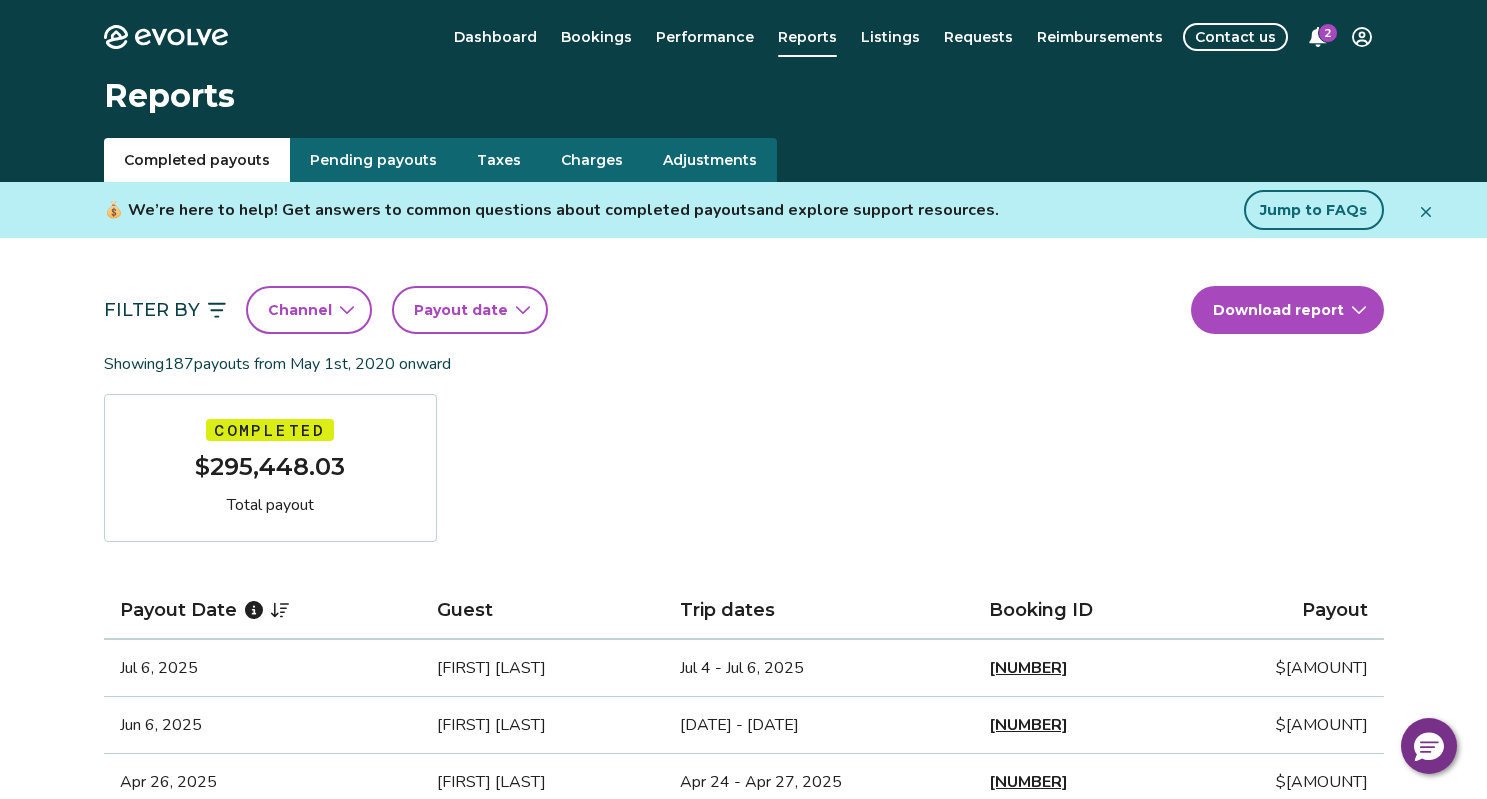click on "Taxes" at bounding box center [499, 160] 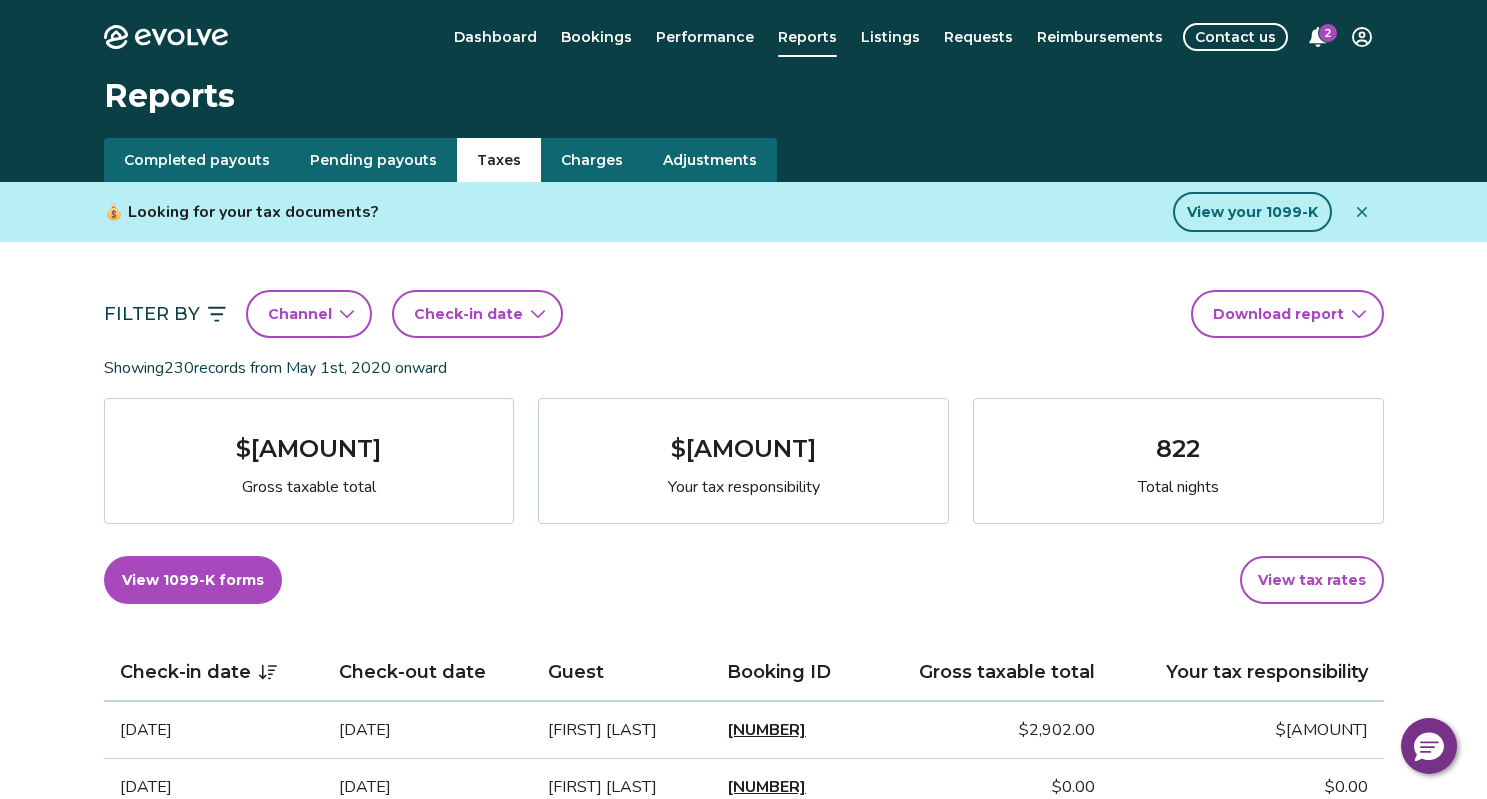 click on "Check-in date" at bounding box center [468, 314] 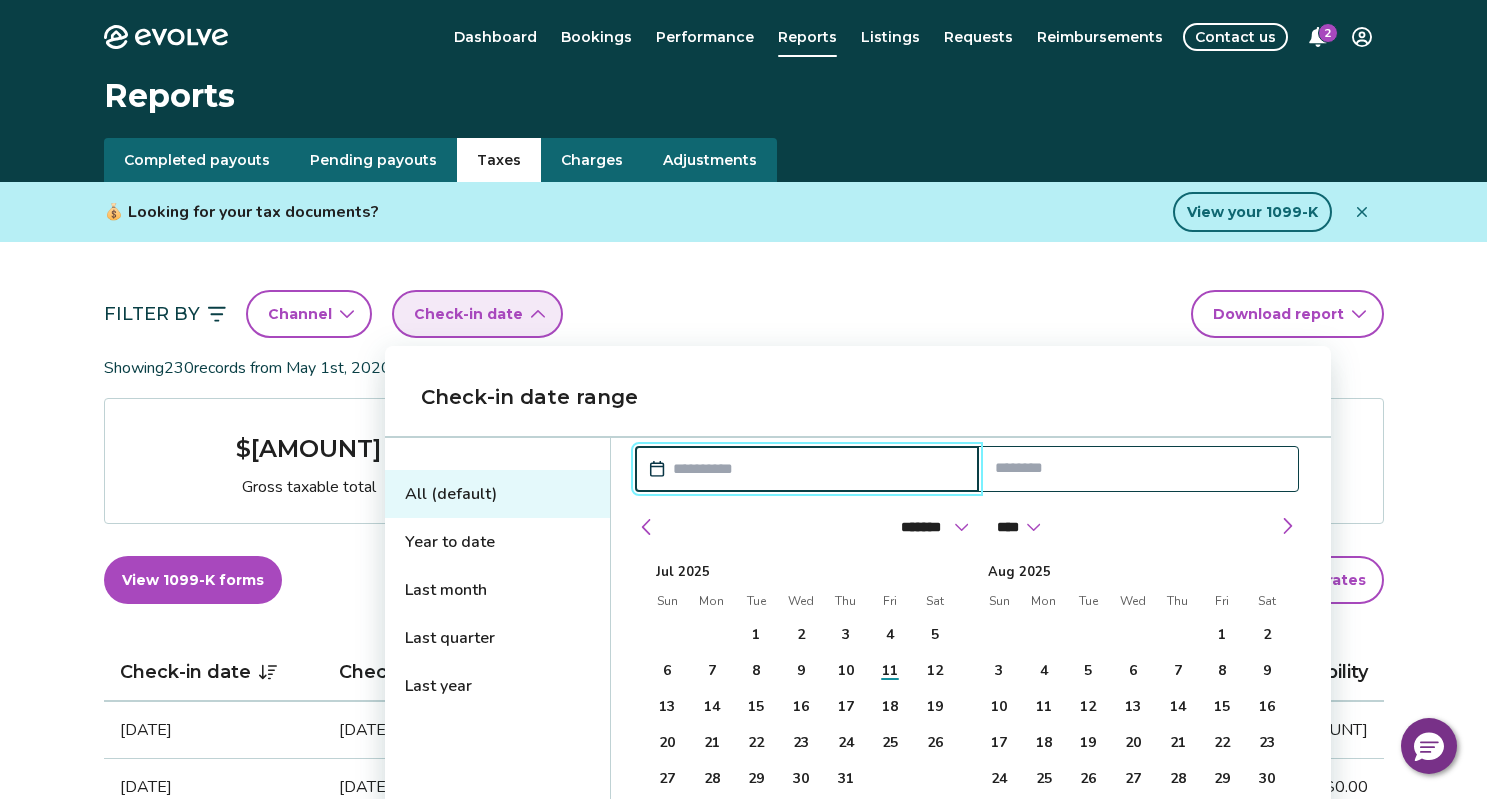 click on "Last month" at bounding box center [497, 590] 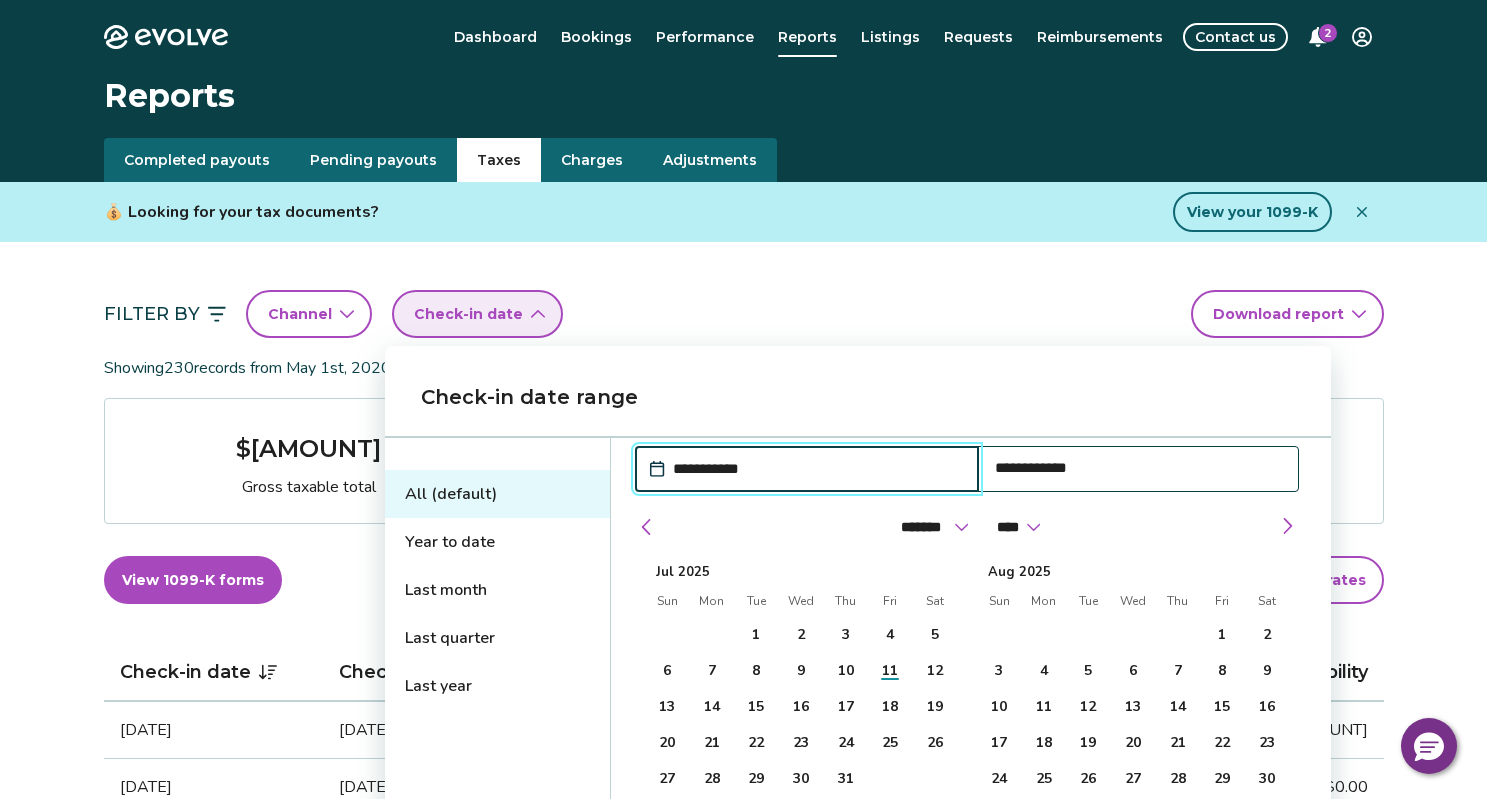 select on "*" 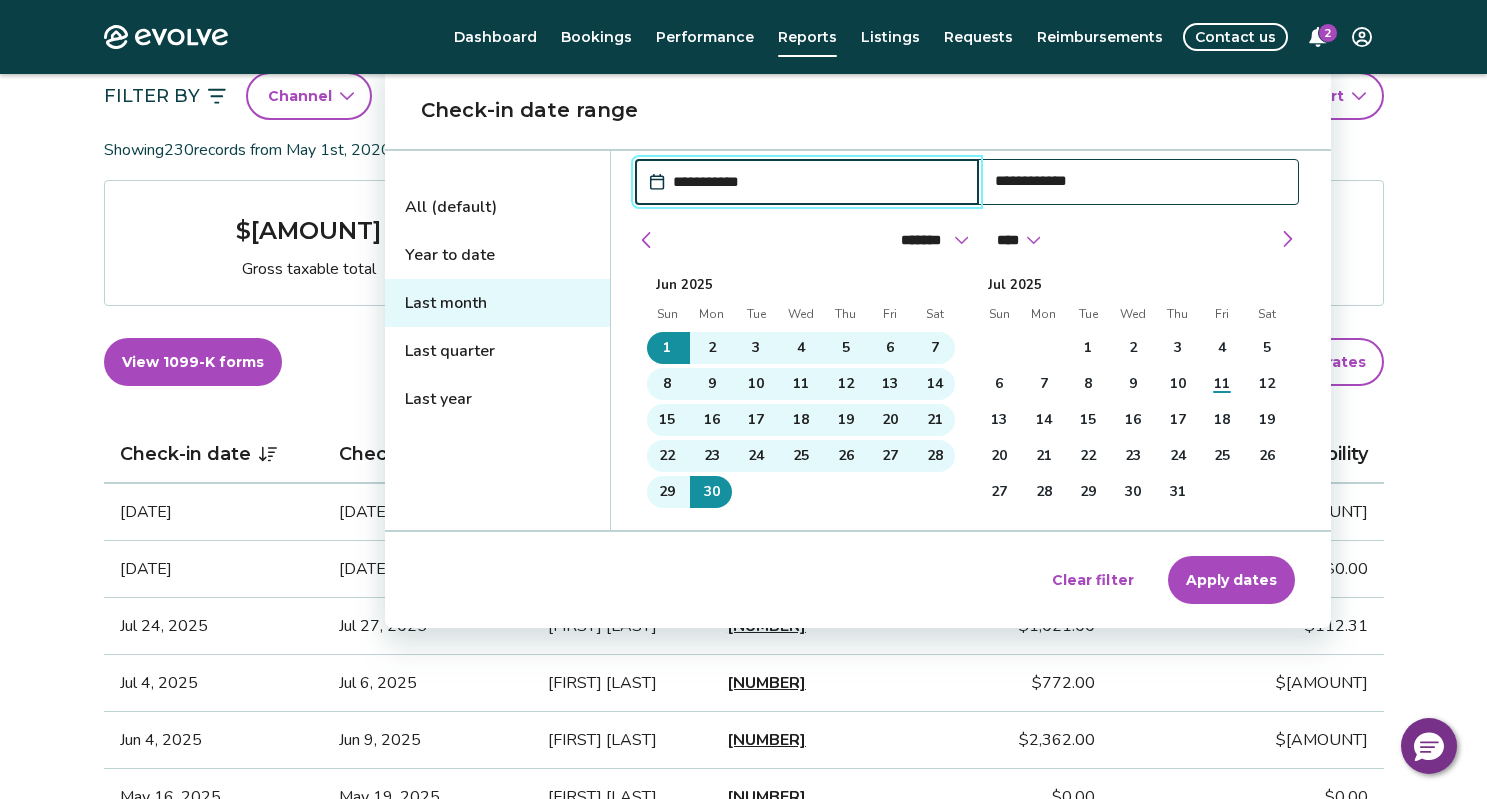scroll, scrollTop: 300, scrollLeft: 0, axis: vertical 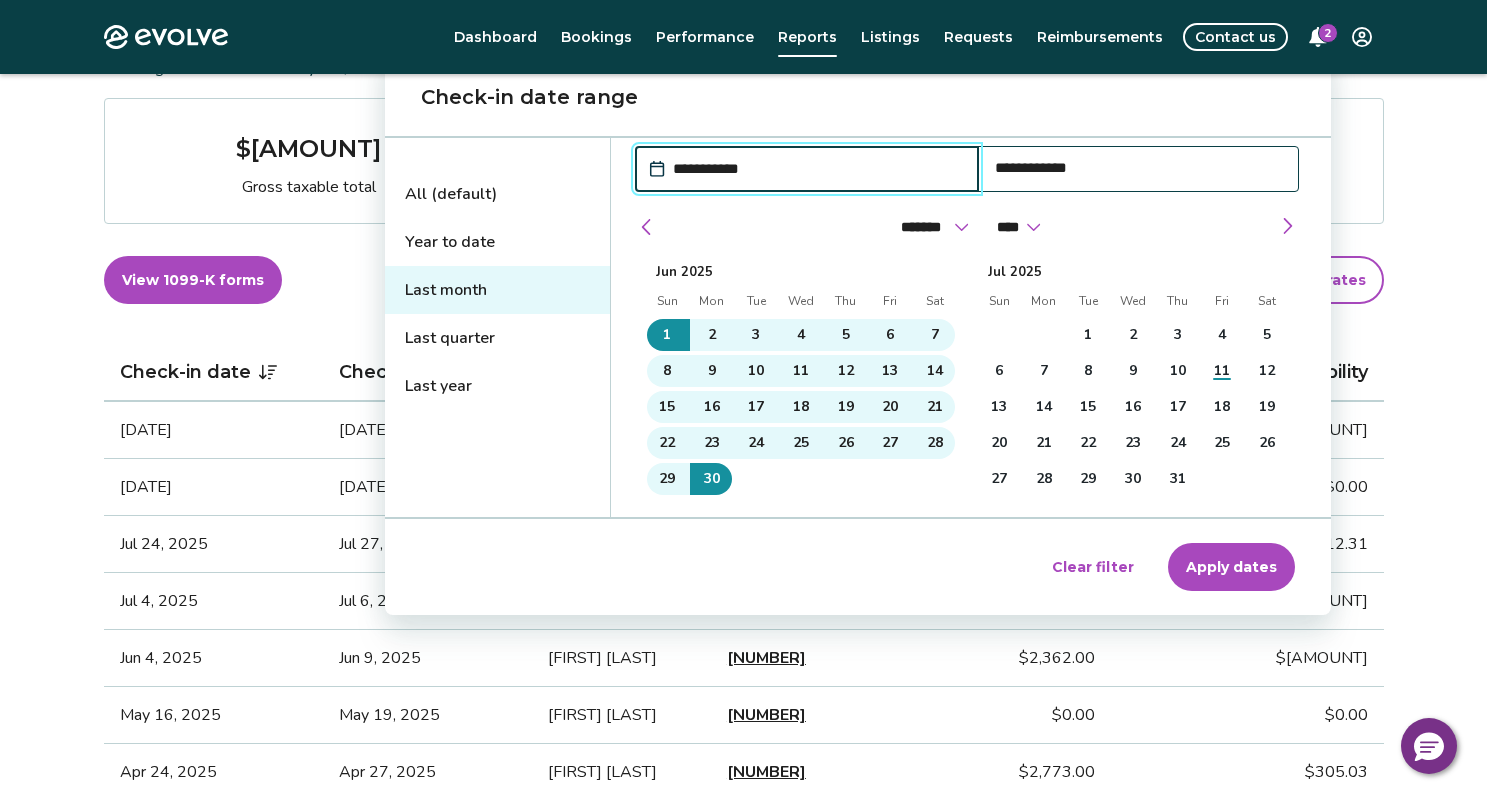 click on "Apply dates" at bounding box center [1231, 567] 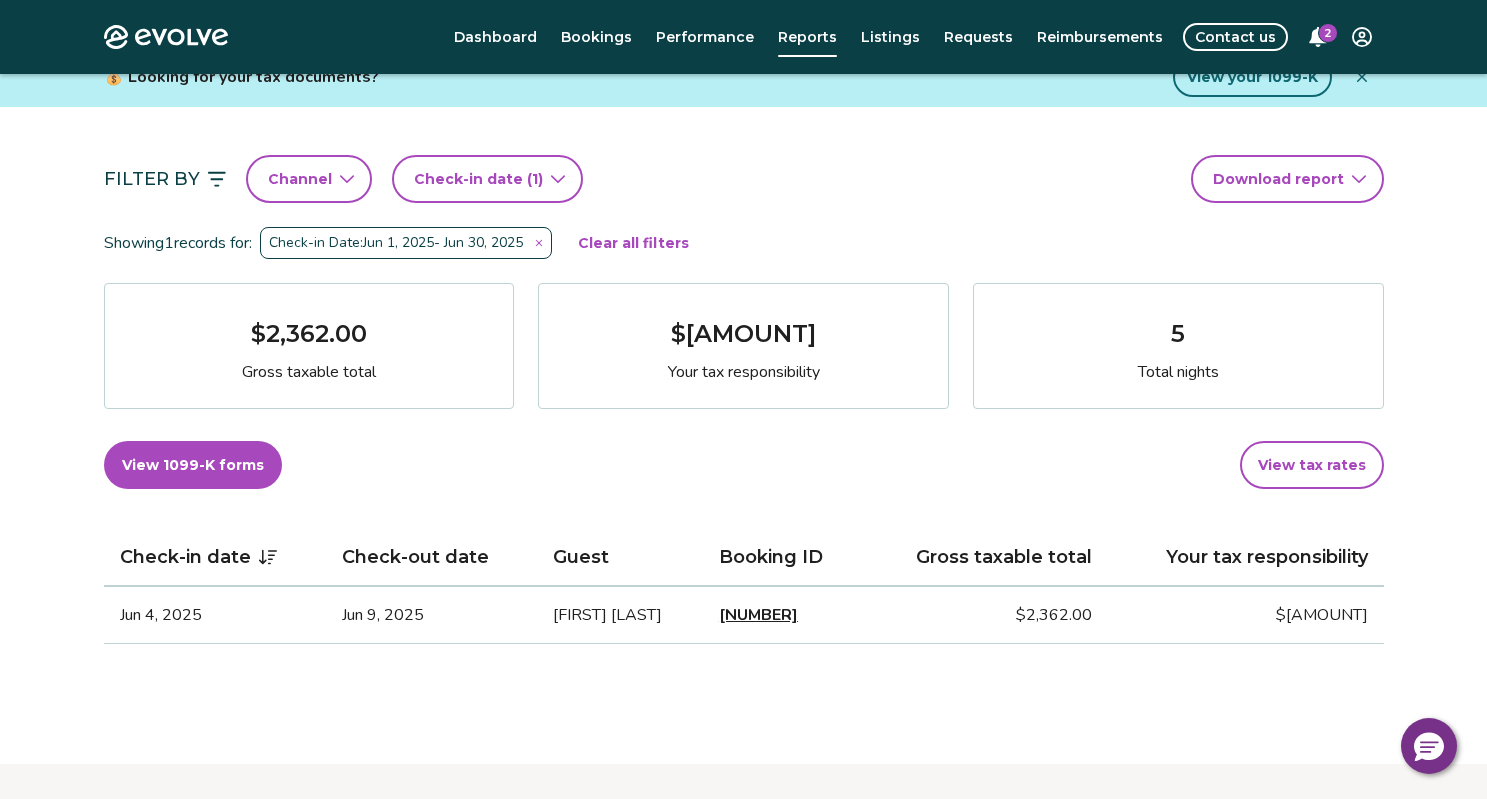 scroll, scrollTop: 100, scrollLeft: 0, axis: vertical 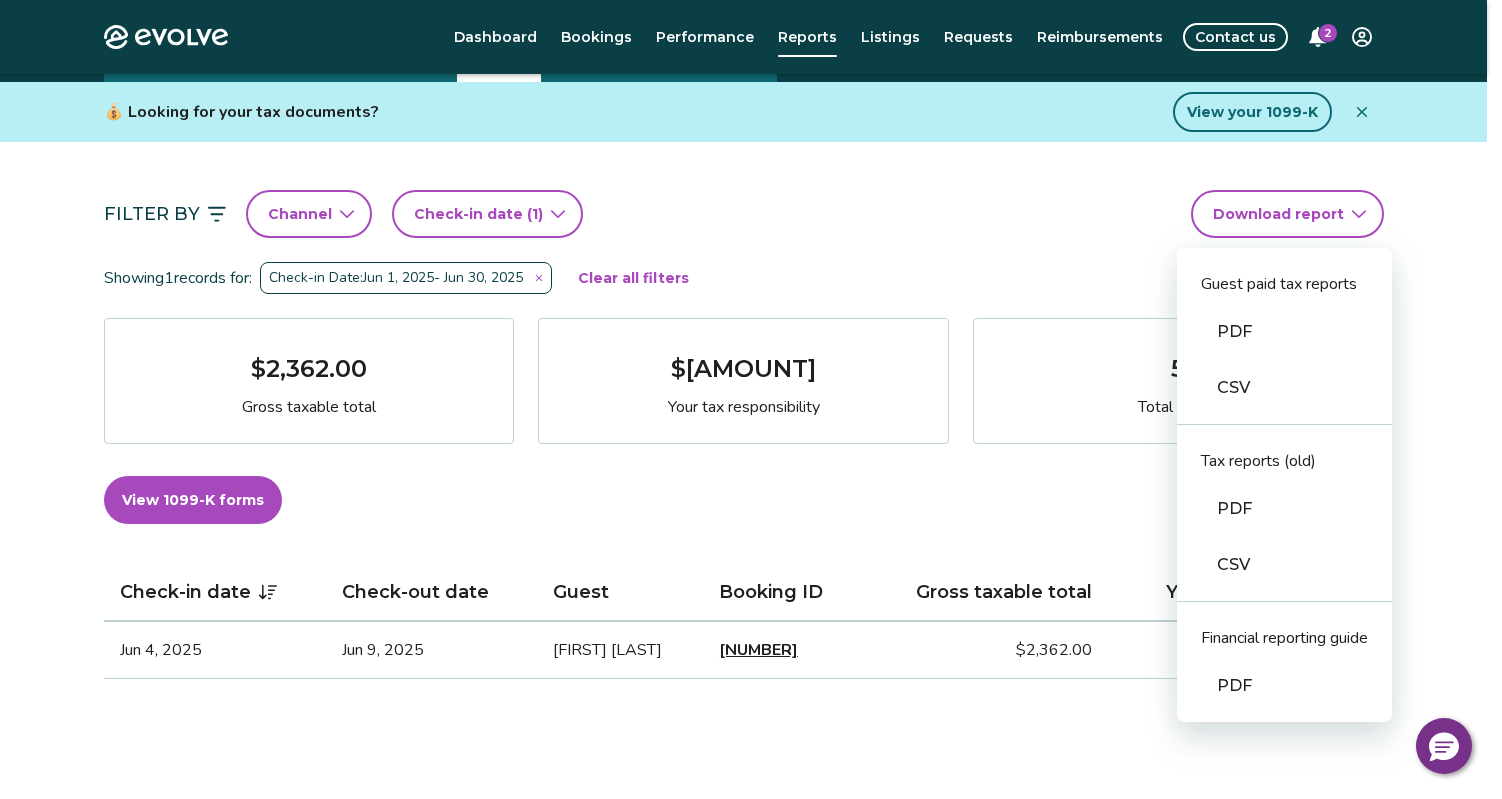 click on "Evolve Dashboard Bookings Performance Reports Listings Requests Reimbursements Contact us 2 Reports Completed payouts Pending payouts Taxes Charges Adjustments 💰 Looking for your tax documents? View your 1099-K Filter By Channel Check-in date (1) Download report Guest paid tax reports PDF CSV Tax reports (old) PDF CSV Financial reporting guide PDF Showing 1 records for: Check-in Date: [DATE] - [DATE] Clear all filters $[AMOUNT] Gross taxable total $[AMOUNT] Your tax responsibility 5 Total nights View 1099-K forms View tax rates Check-in date Check-out date Guest Booking ID Gross taxable total Your tax responsibility [DATE] [DATE] [FIRST] [LAST] [NUMBER] $[AMOUNT] $[AMOUNT] Tax FAQs How is my gross taxable total calculated? How is my tax responsibility calculated, and why does it sometimes show $0.00? What is taxed damage protection and why is it included in my gross taxable total? Why are advertised rates and fees higher than base rates and fees? Tax resources Privacy Policy |" at bounding box center [751, 697] 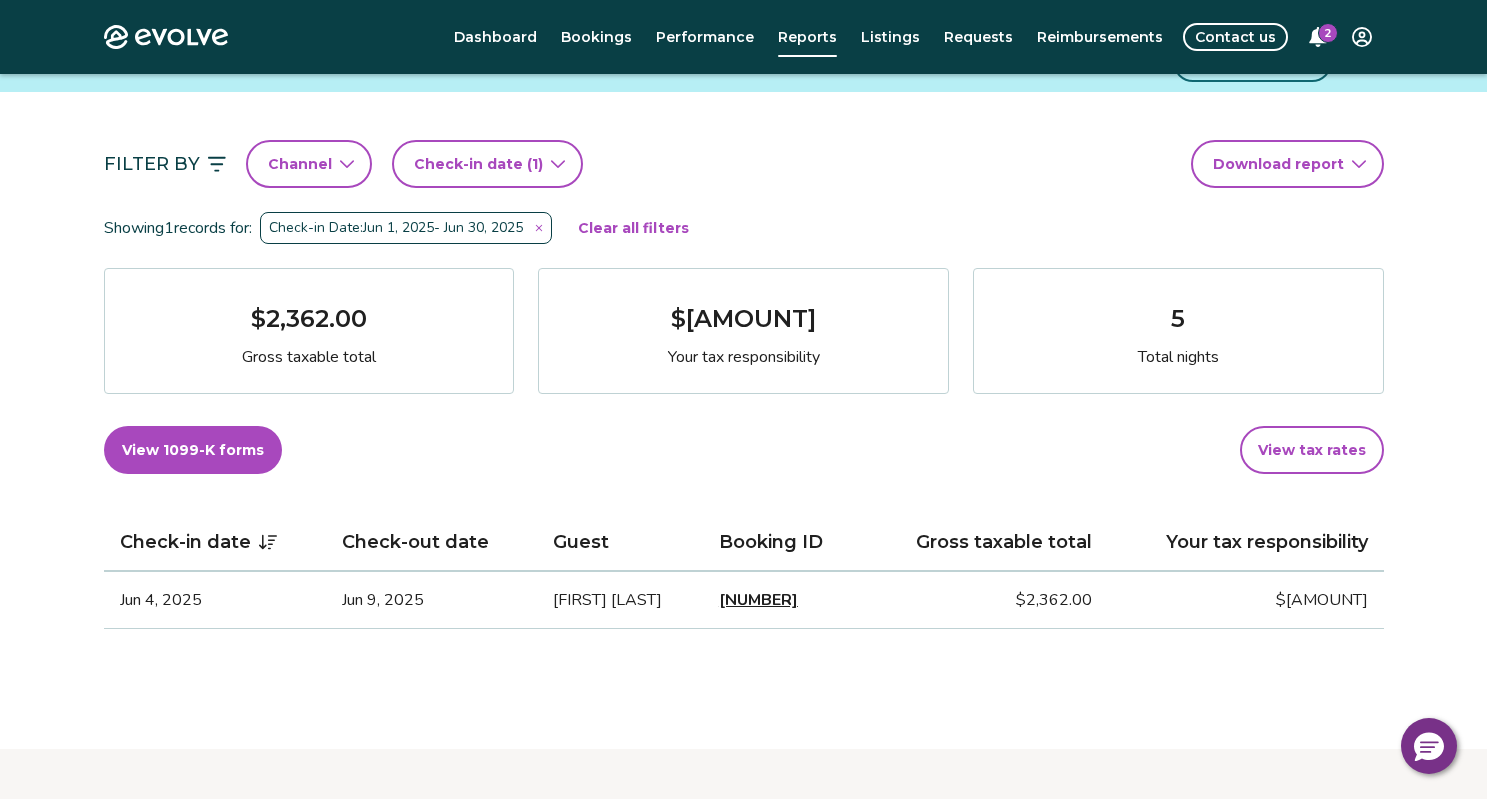 scroll, scrollTop: 100, scrollLeft: 0, axis: vertical 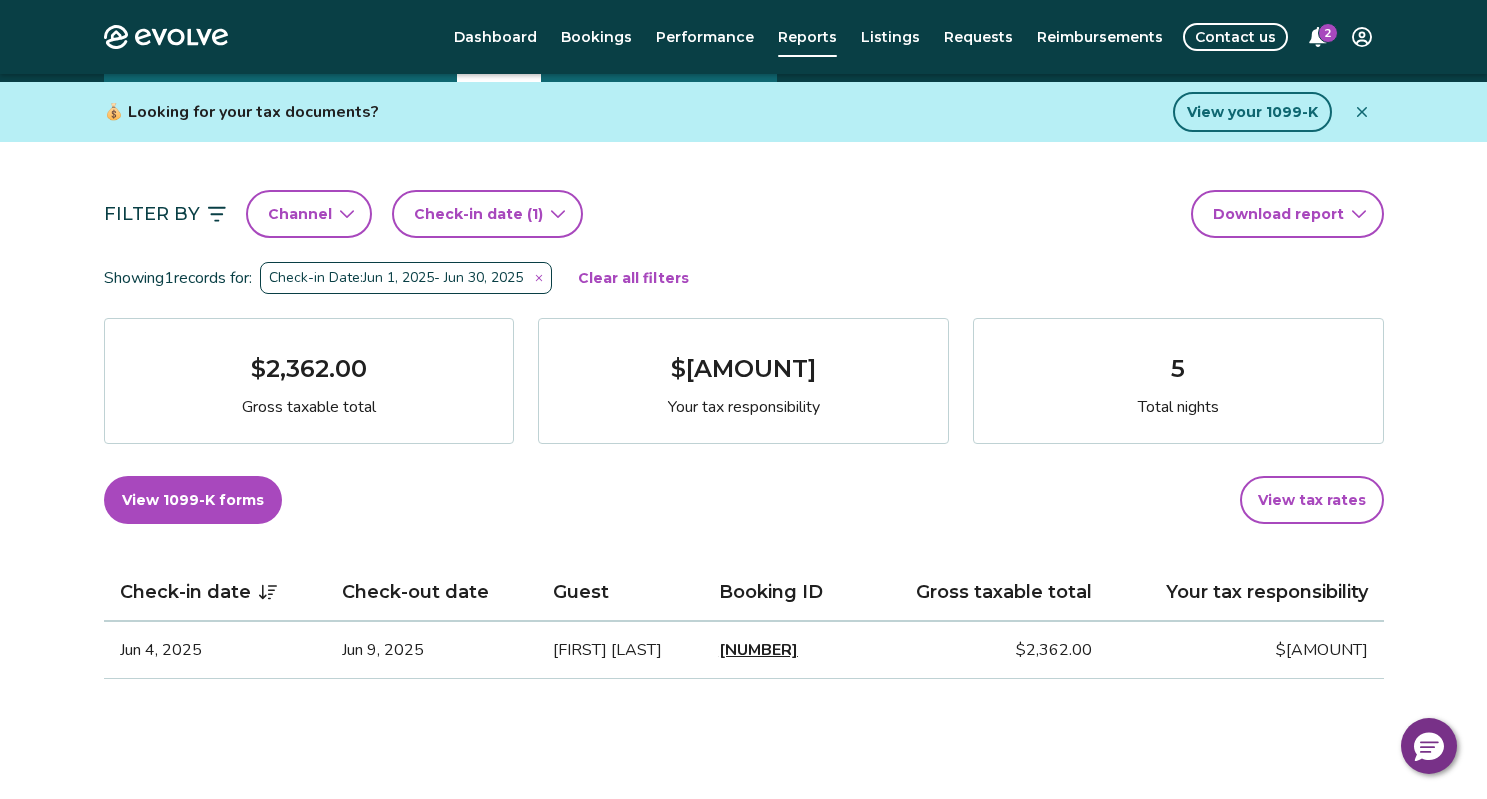 click on "Evolve" 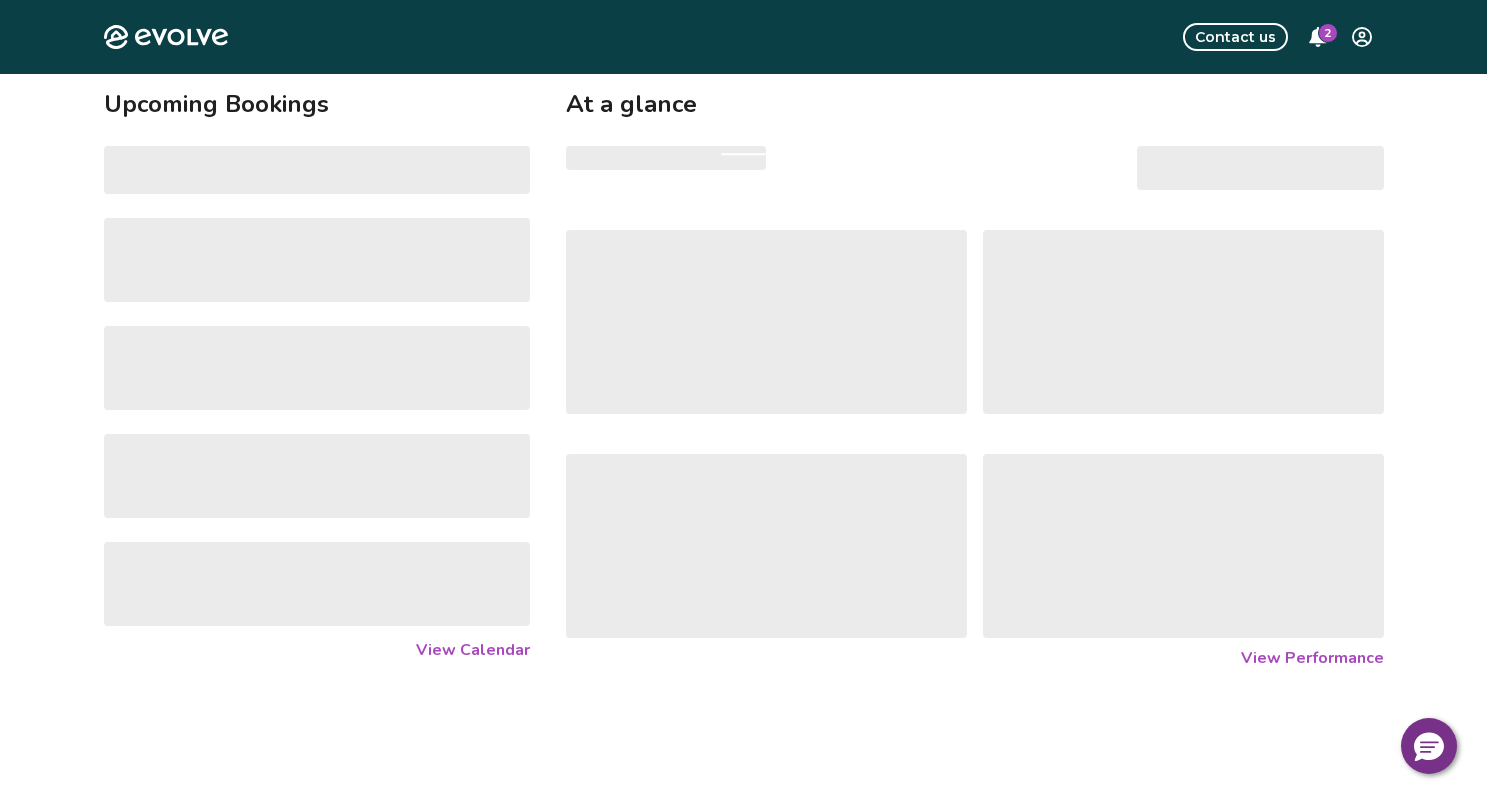 scroll, scrollTop: 0, scrollLeft: 0, axis: both 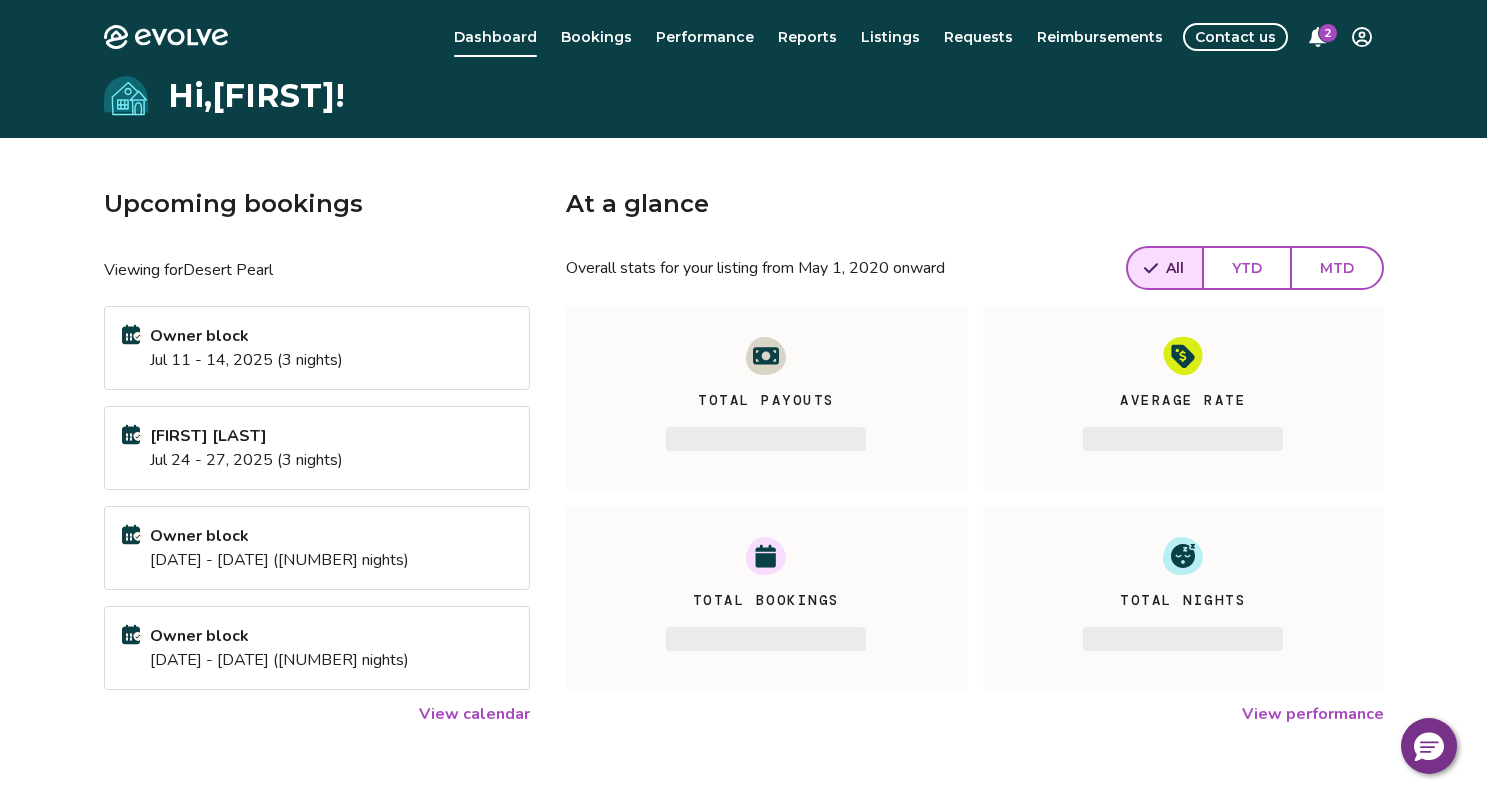 click on "View calendar" at bounding box center [474, 714] 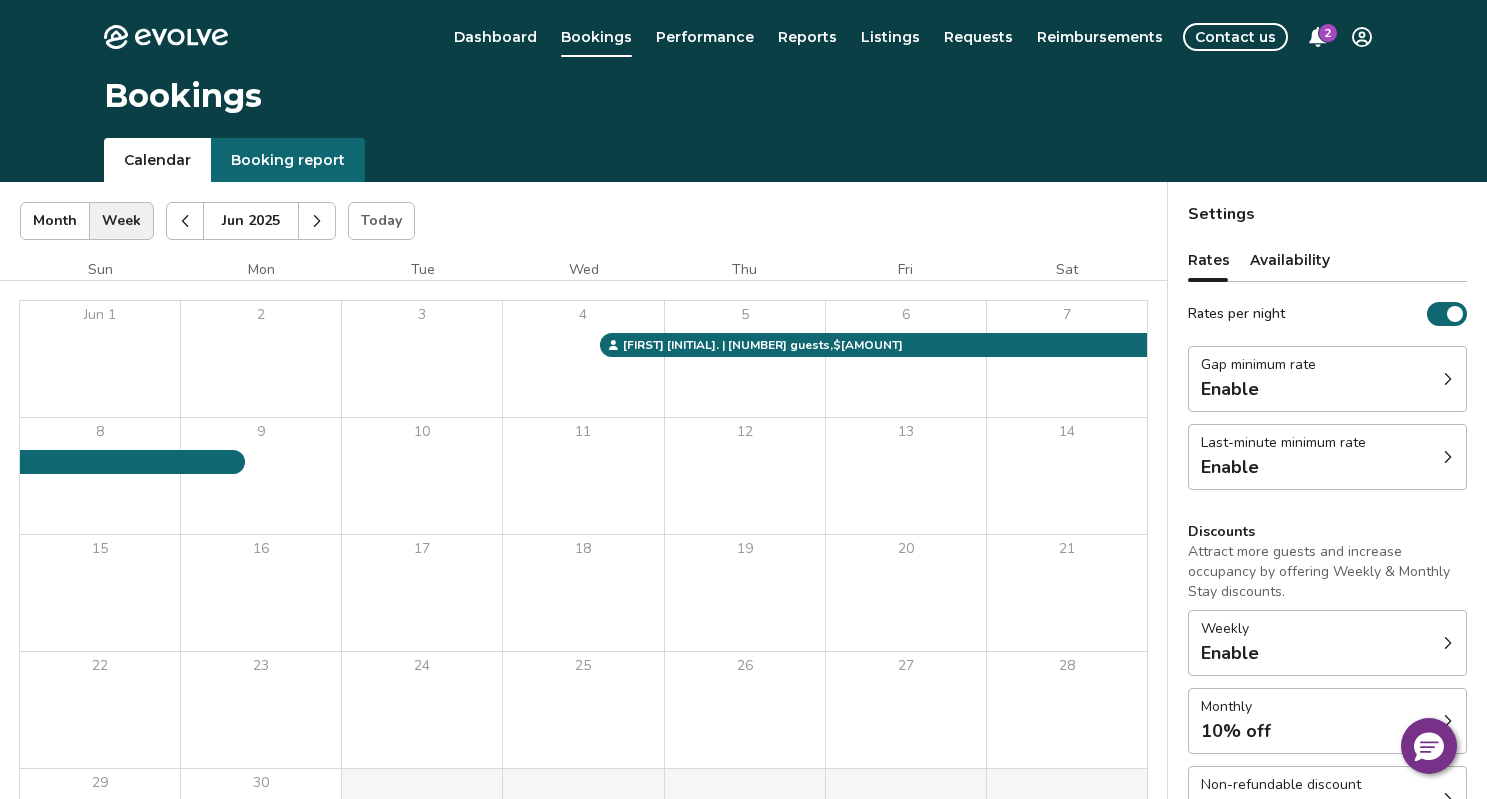 click 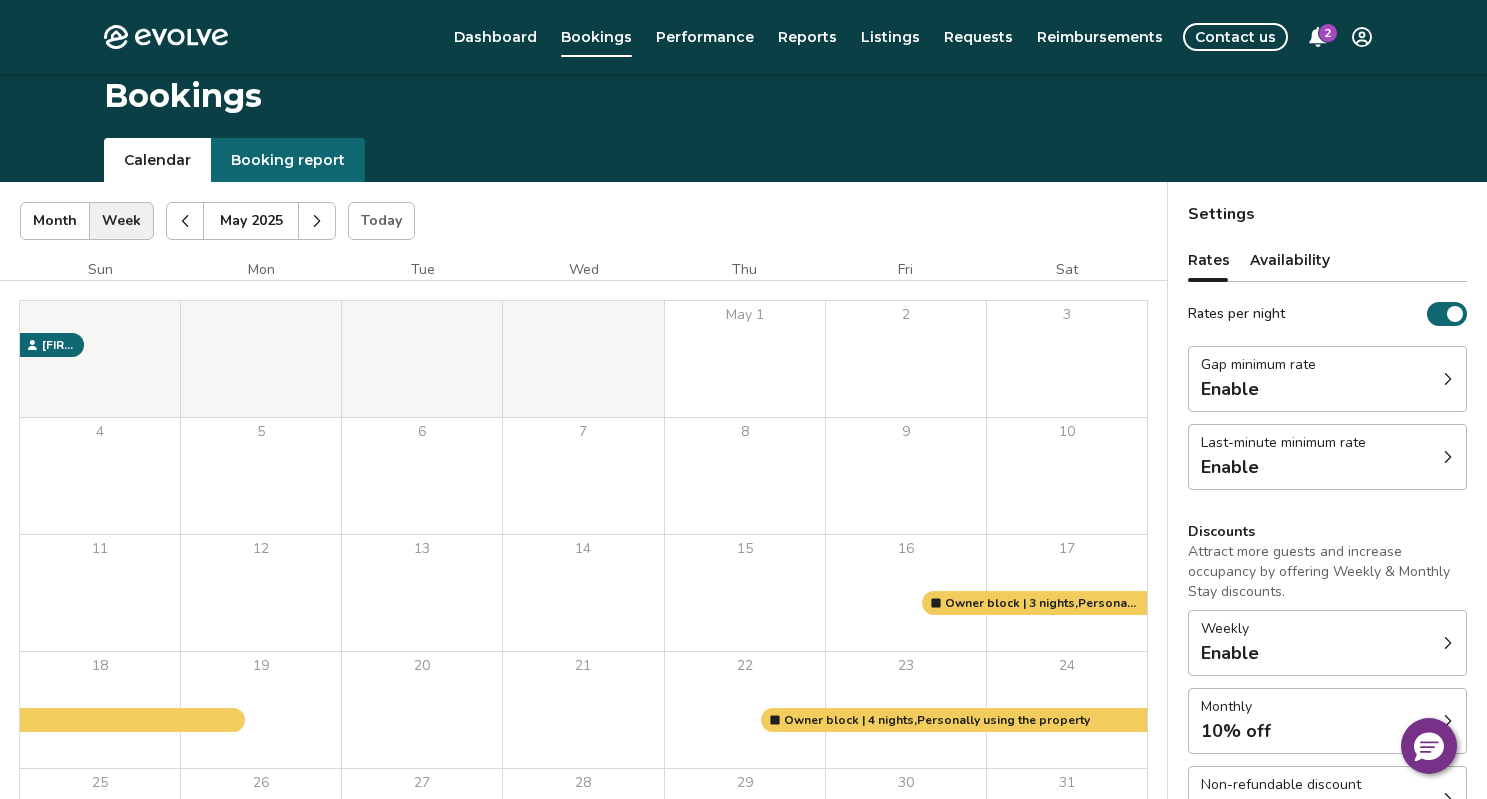 scroll, scrollTop: 100, scrollLeft: 0, axis: vertical 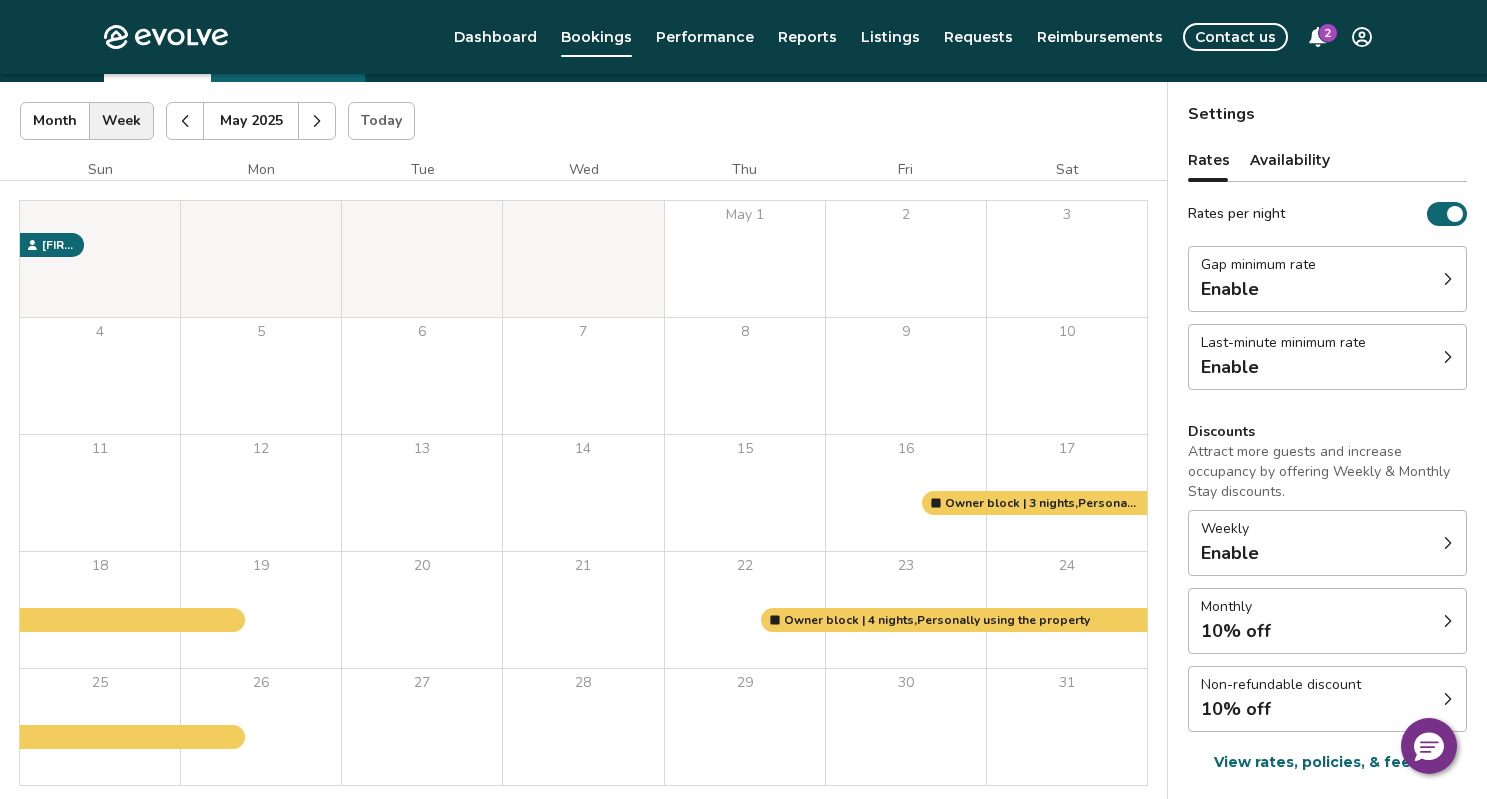 click at bounding box center [317, 121] 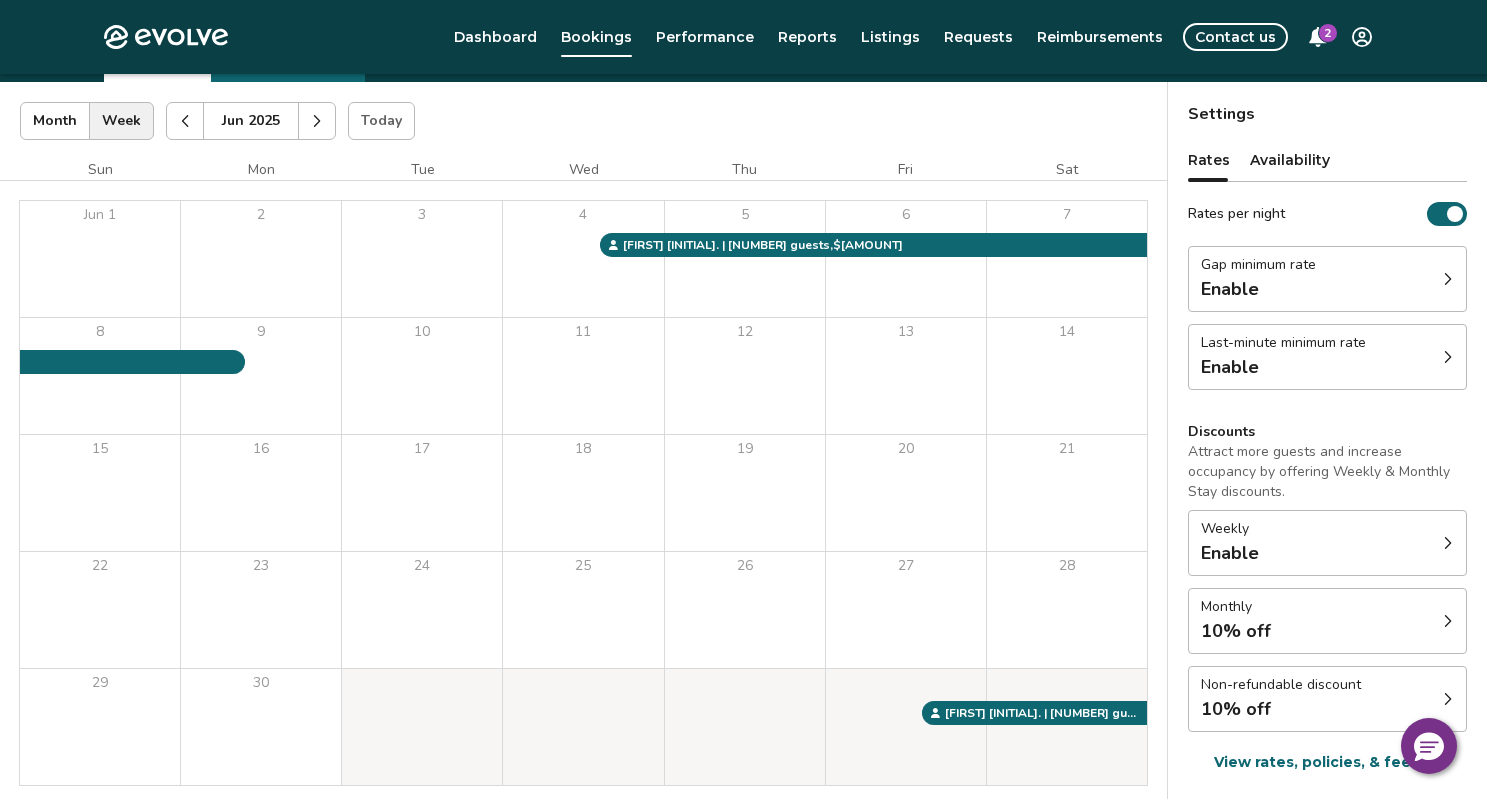 click at bounding box center [317, 121] 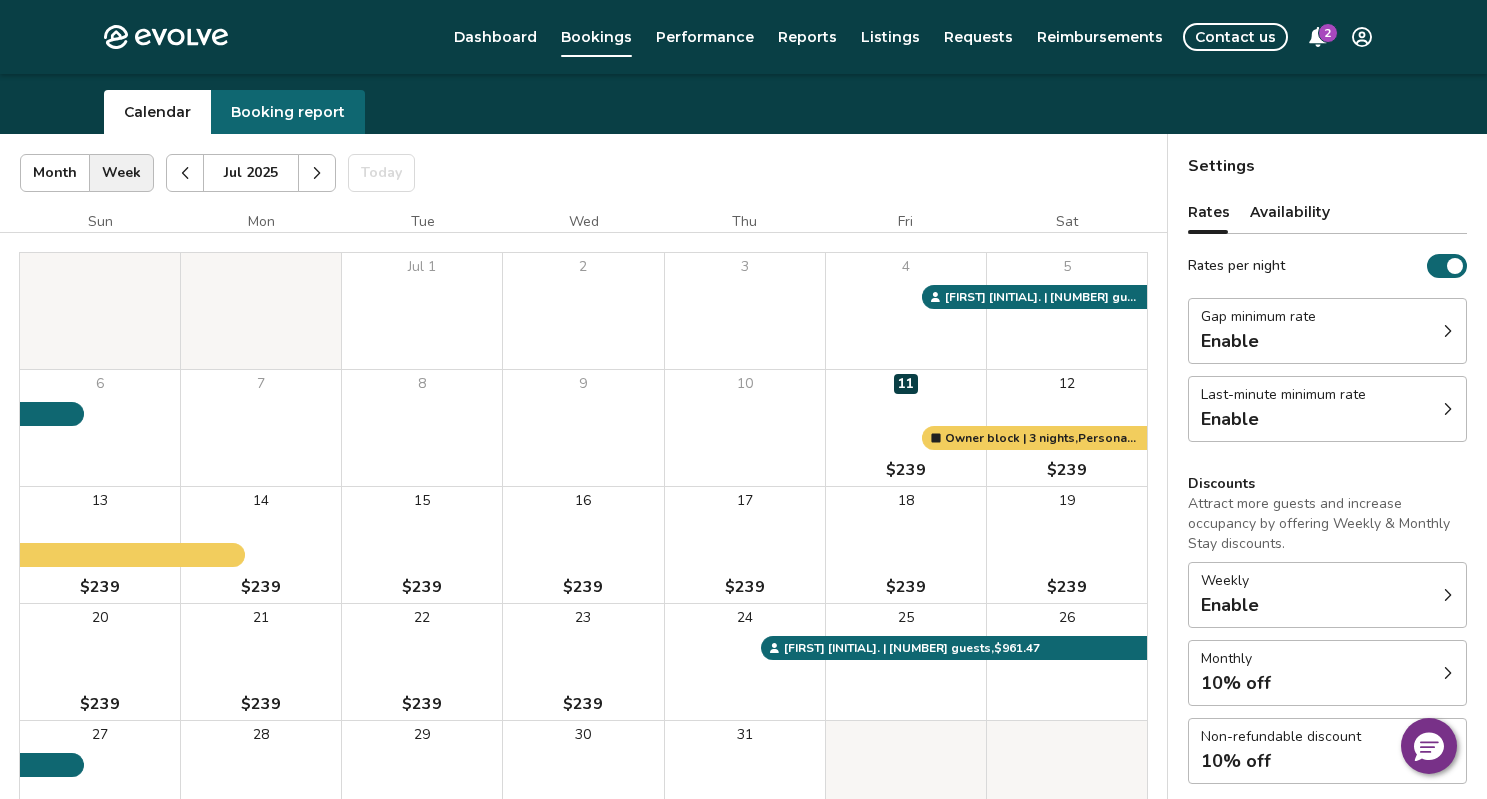scroll, scrollTop: 35, scrollLeft: 0, axis: vertical 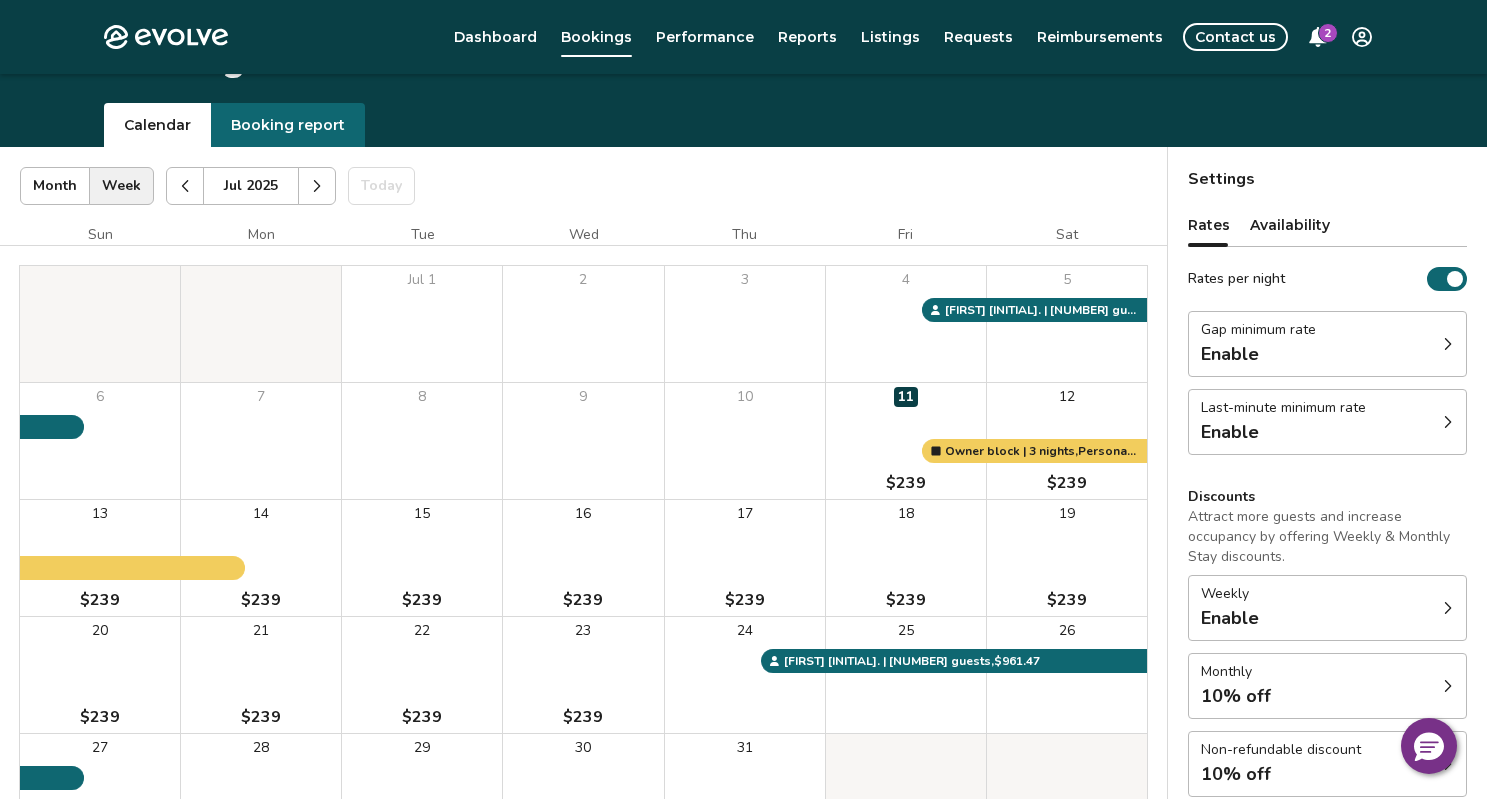 click at bounding box center (317, 186) 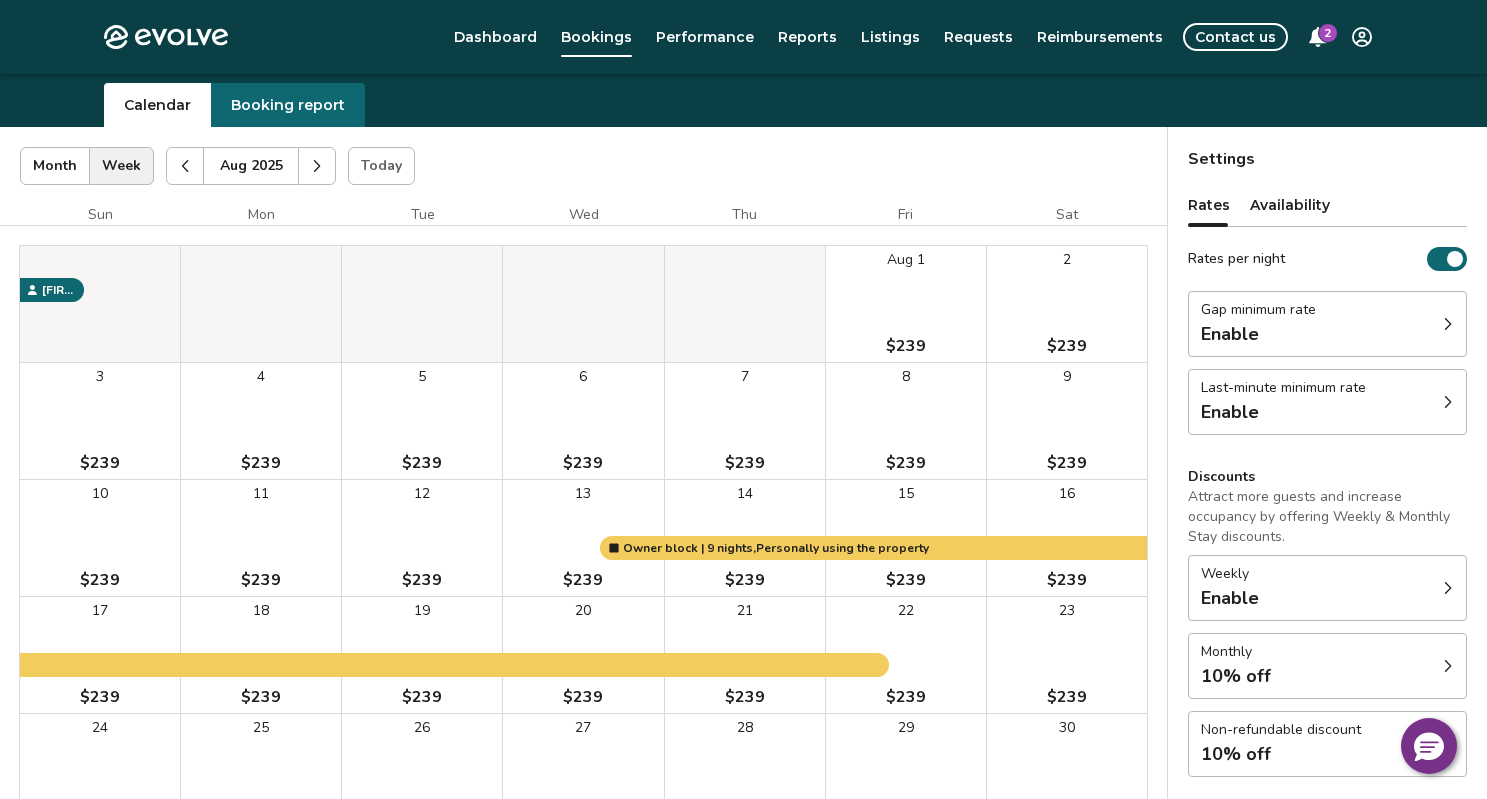 scroll, scrollTop: 0, scrollLeft: 0, axis: both 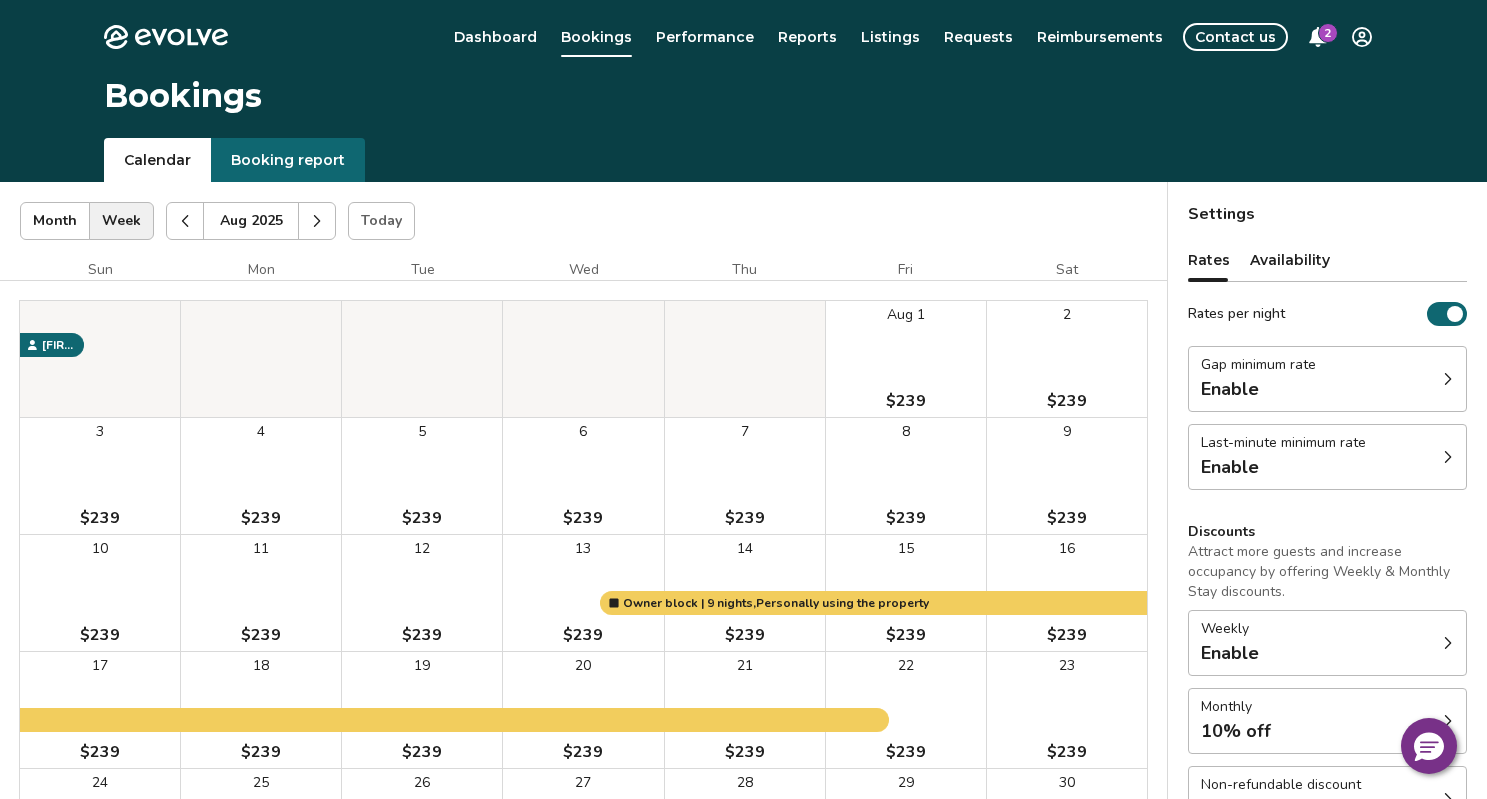 click at bounding box center (317, 221) 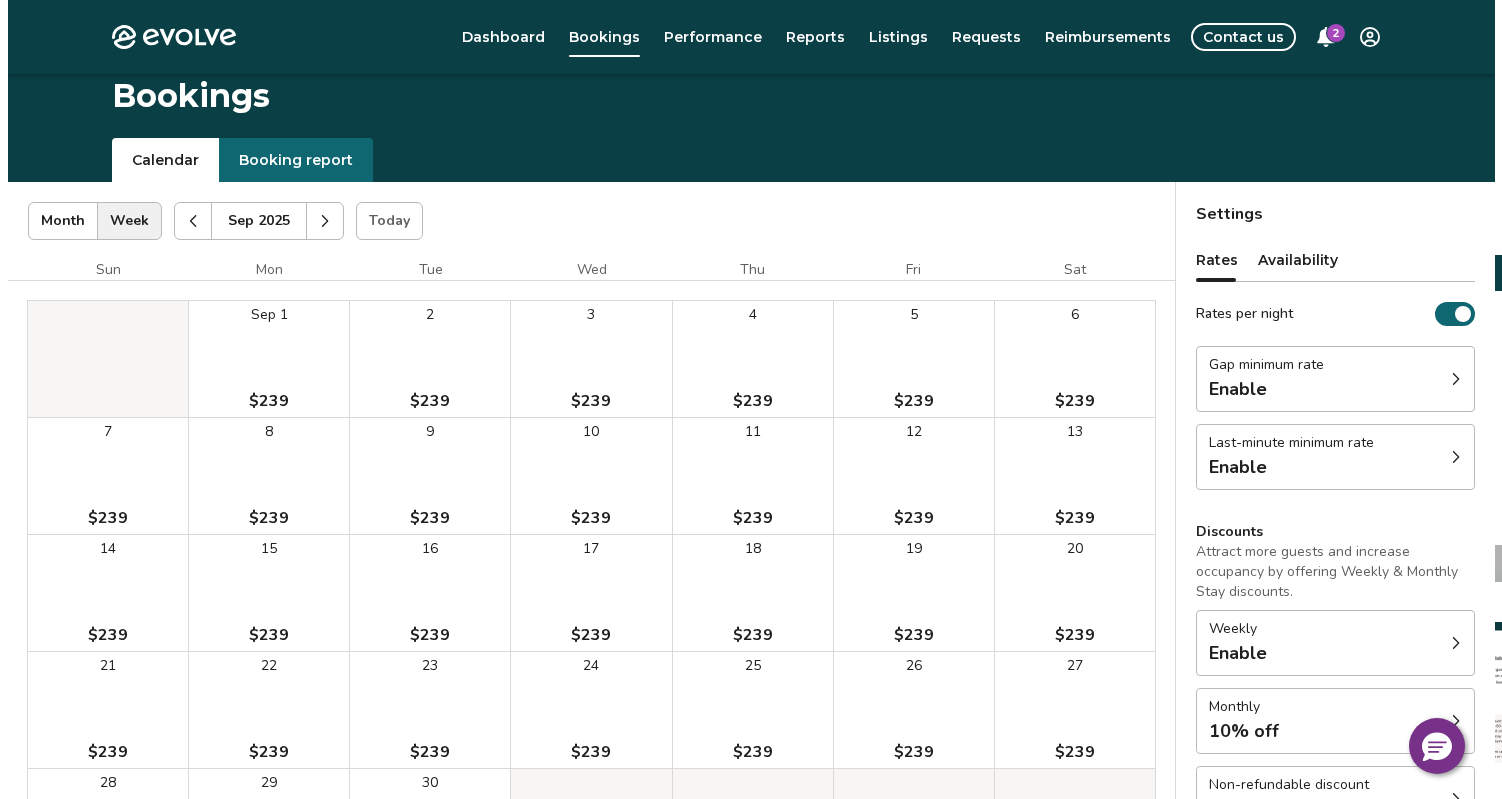 scroll, scrollTop: 100, scrollLeft: 0, axis: vertical 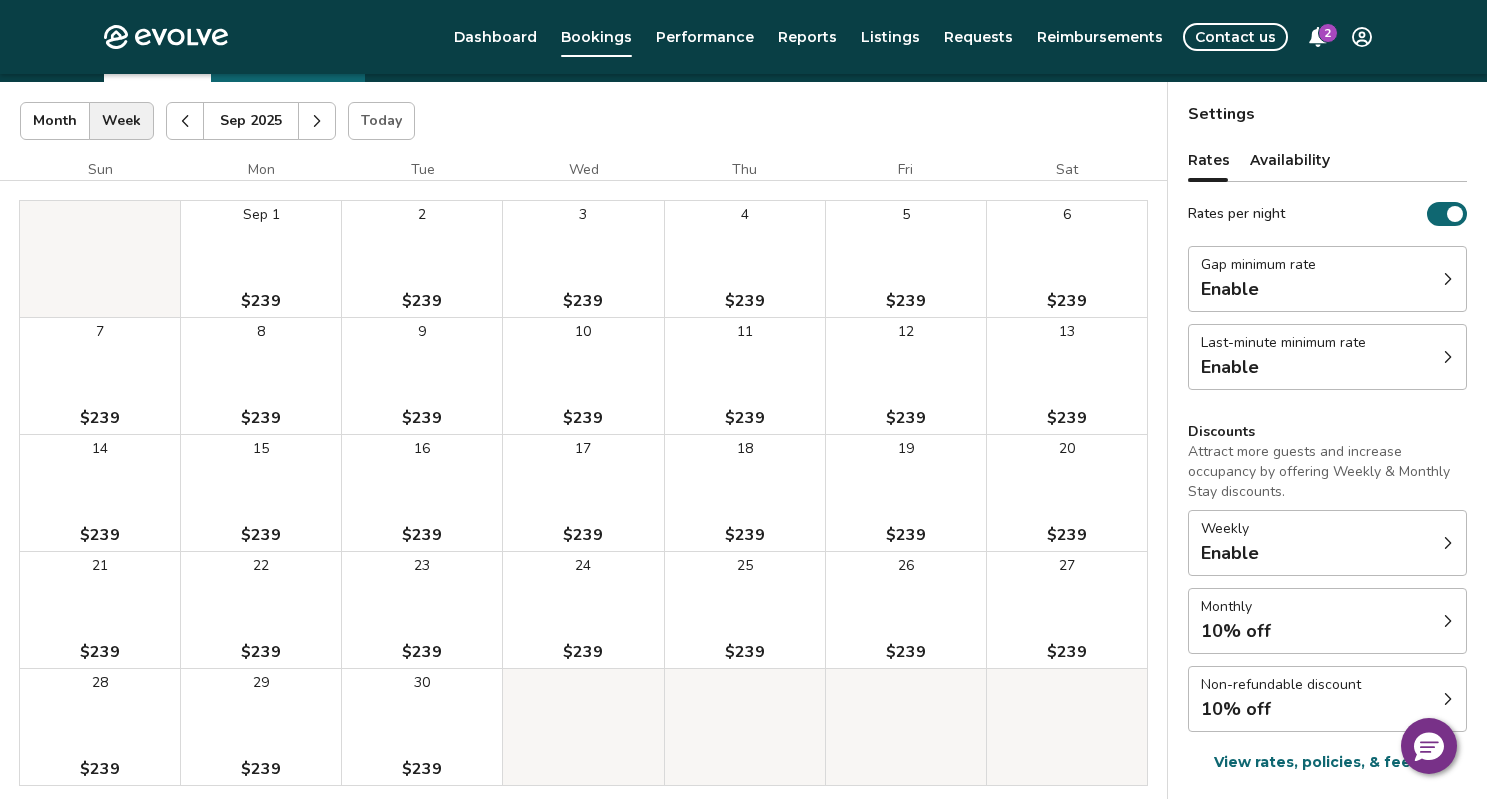 click at bounding box center (317, 121) 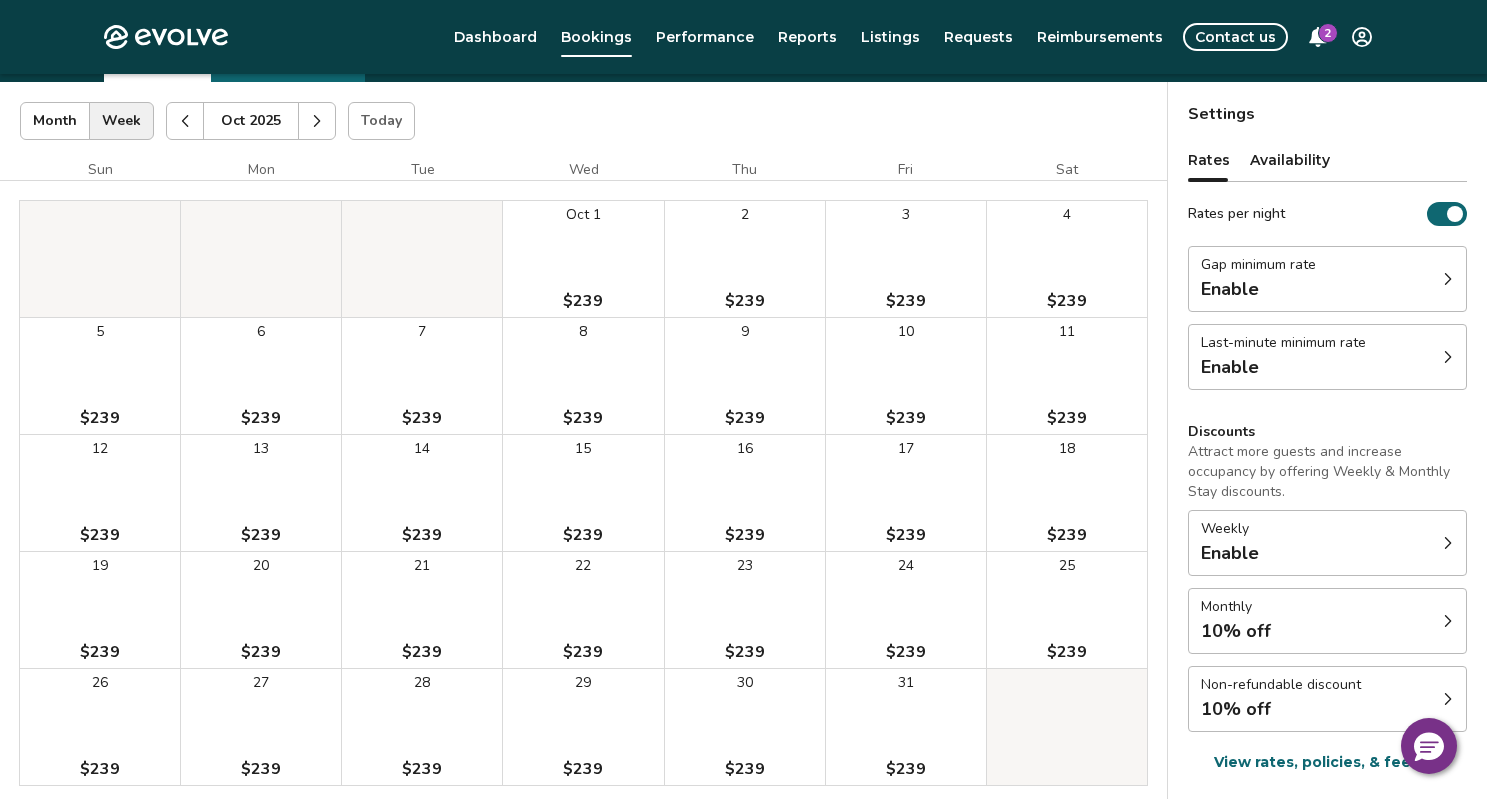 click at bounding box center (317, 121) 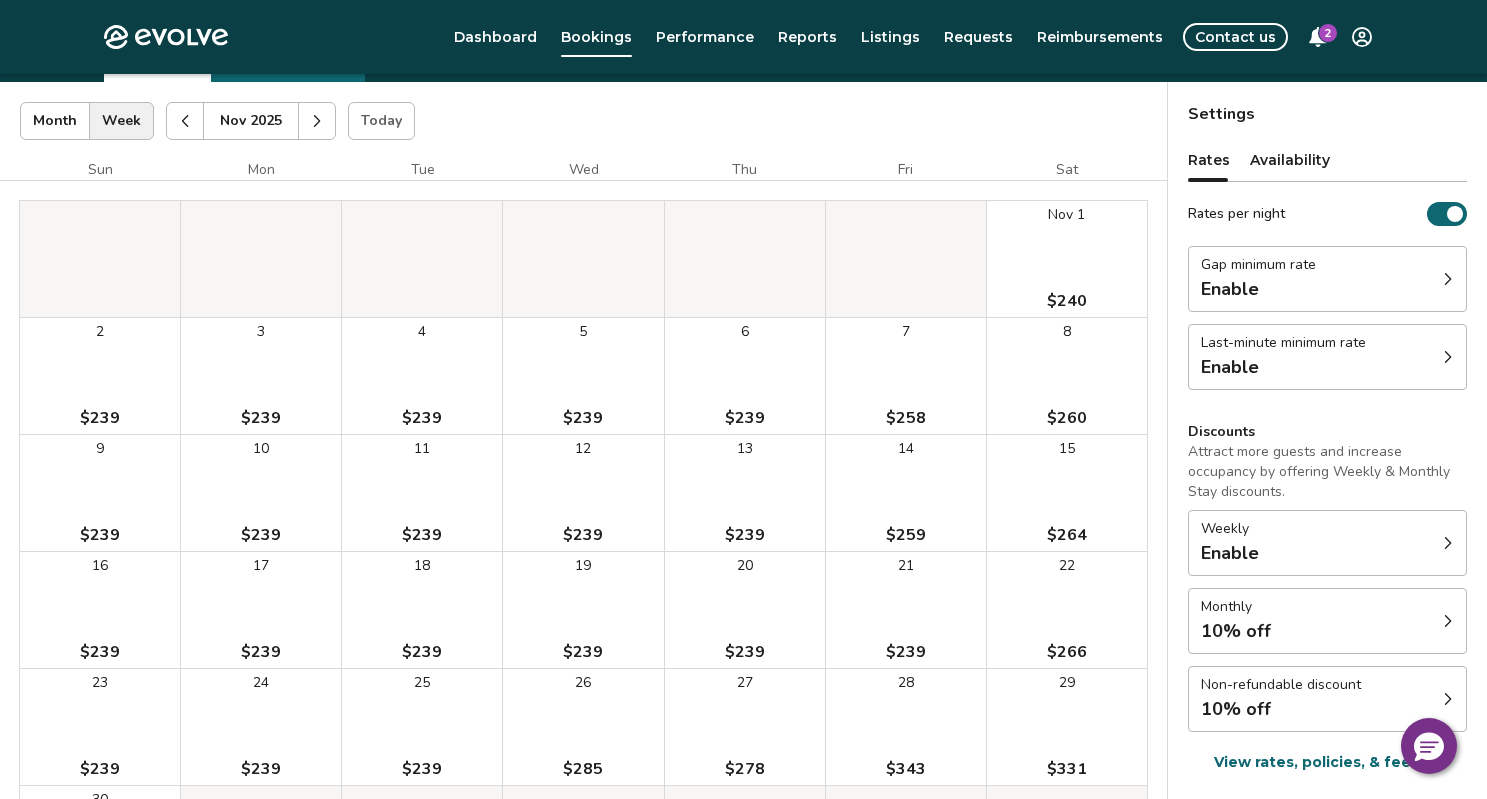 click at bounding box center (317, 121) 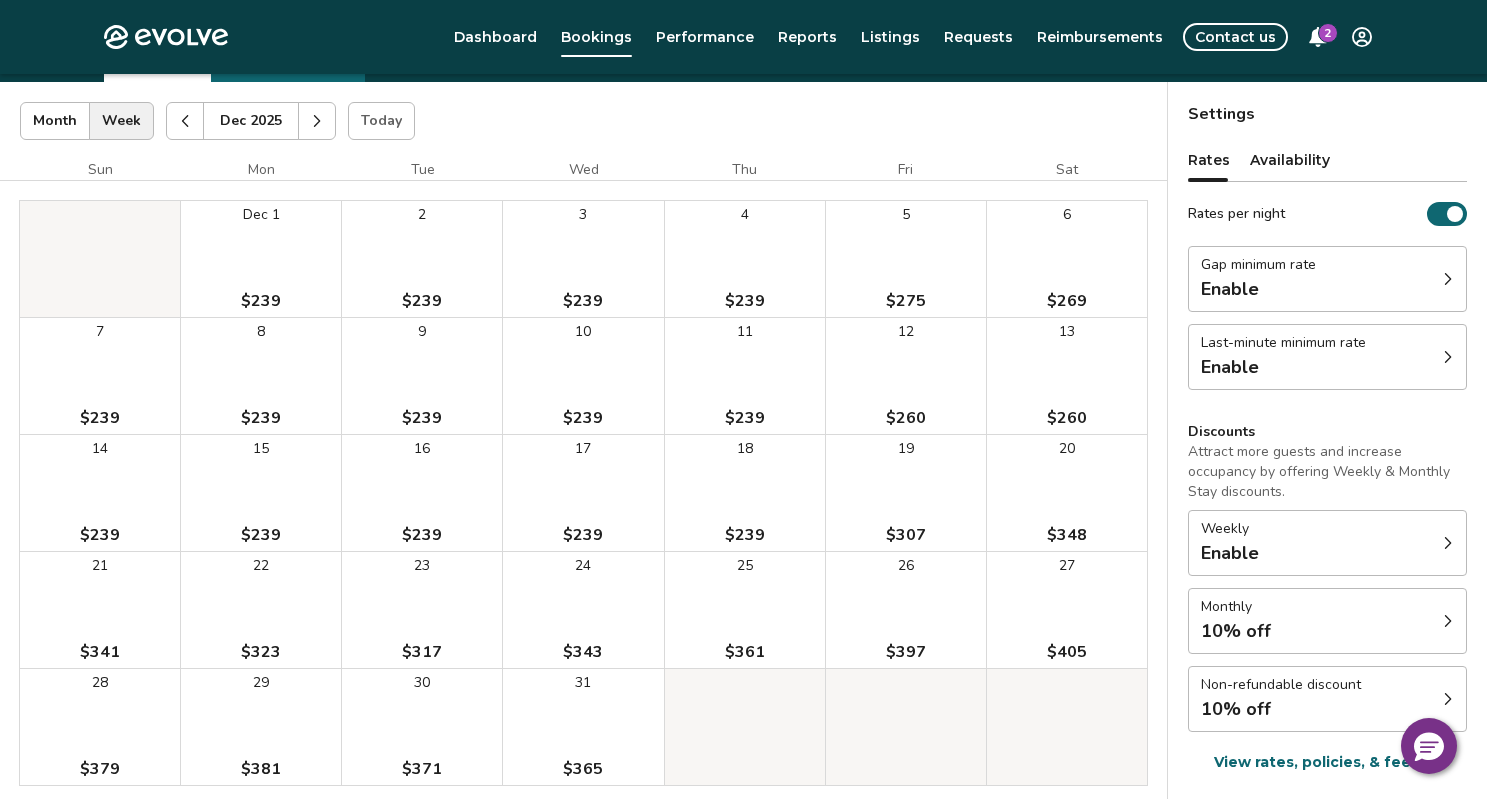 click at bounding box center (317, 121) 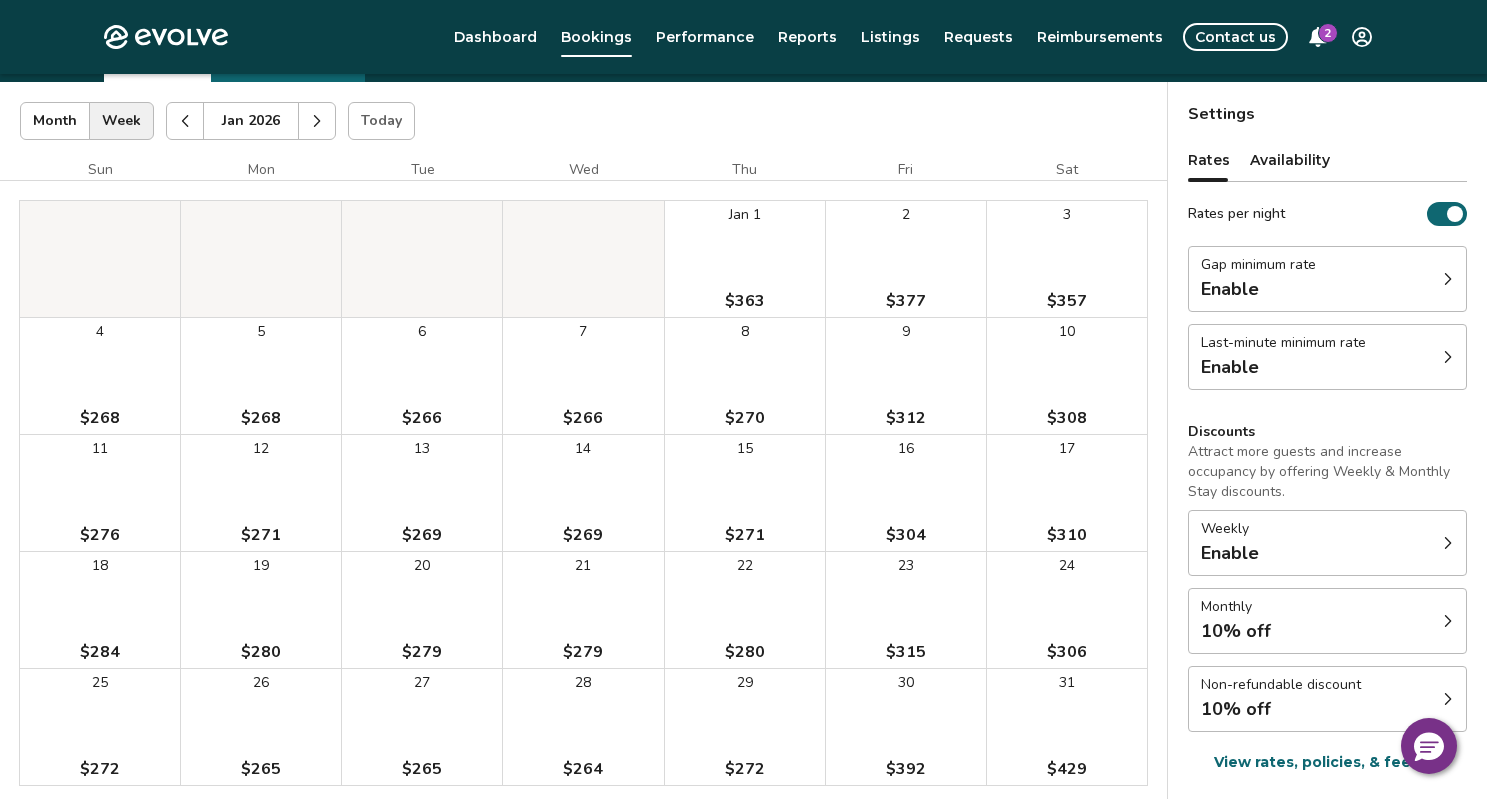 click at bounding box center (317, 121) 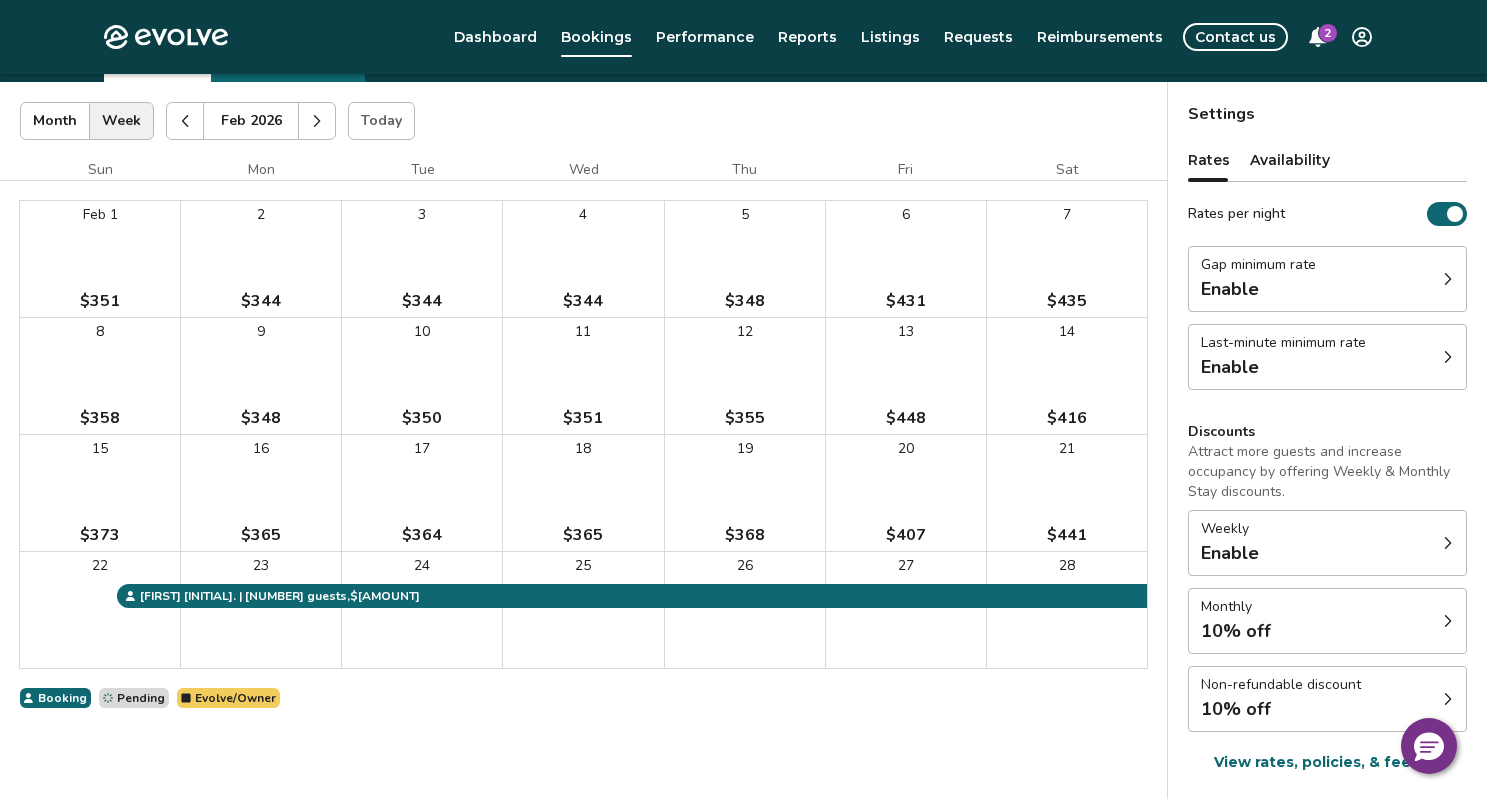 click at bounding box center [317, 121] 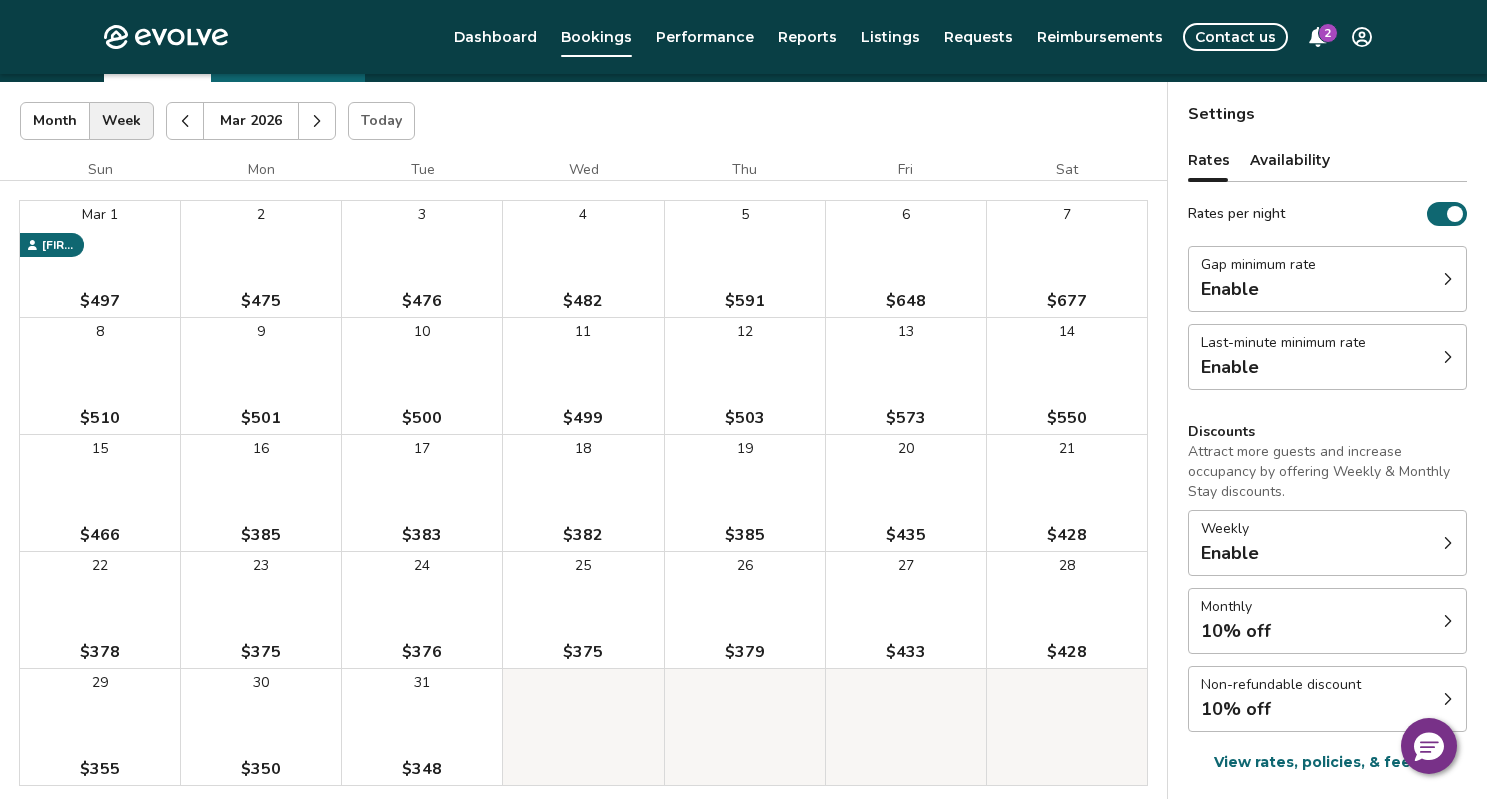 click at bounding box center (317, 121) 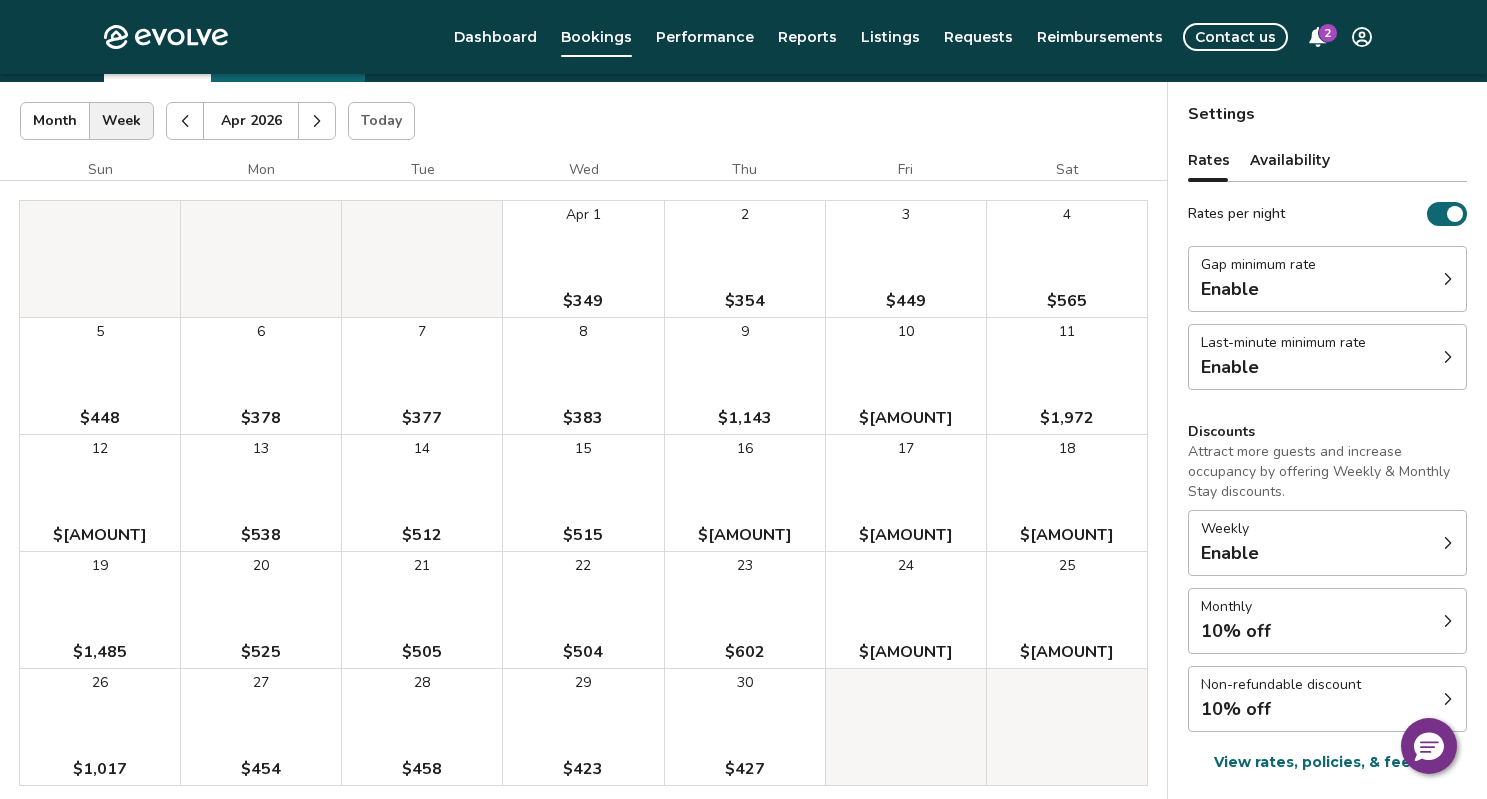 click at bounding box center [317, 121] 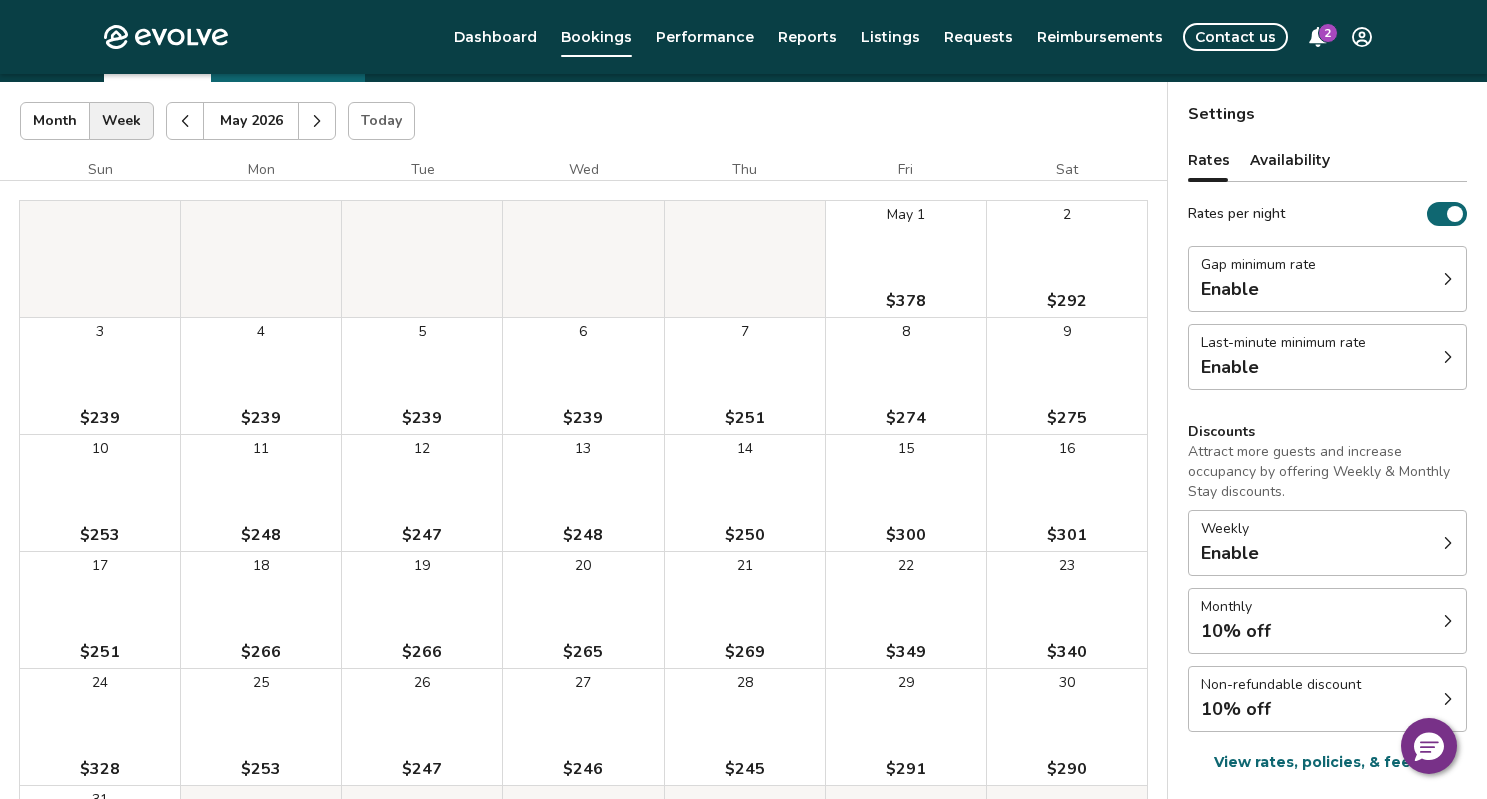 click at bounding box center [317, 121] 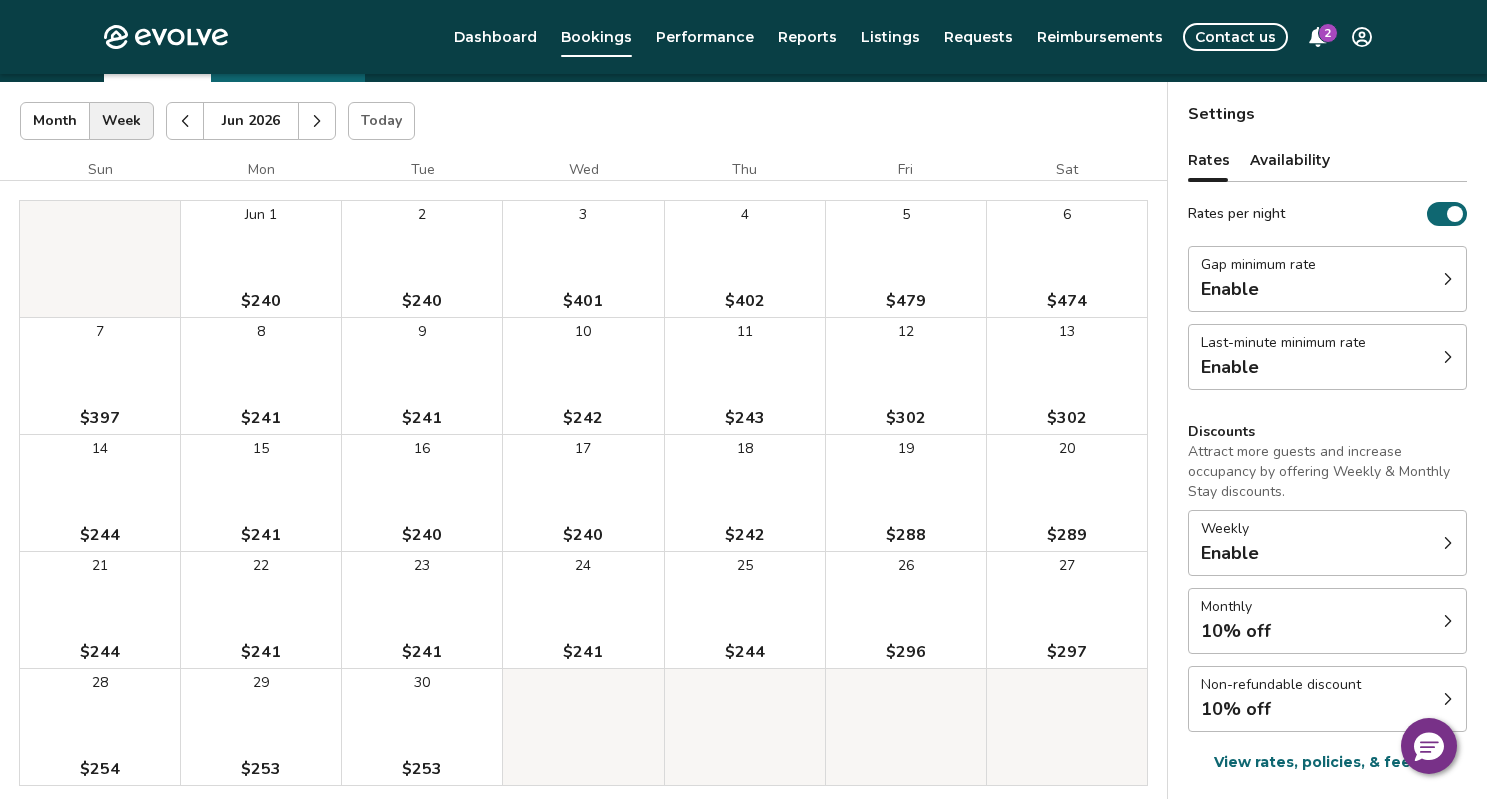 click at bounding box center [317, 121] 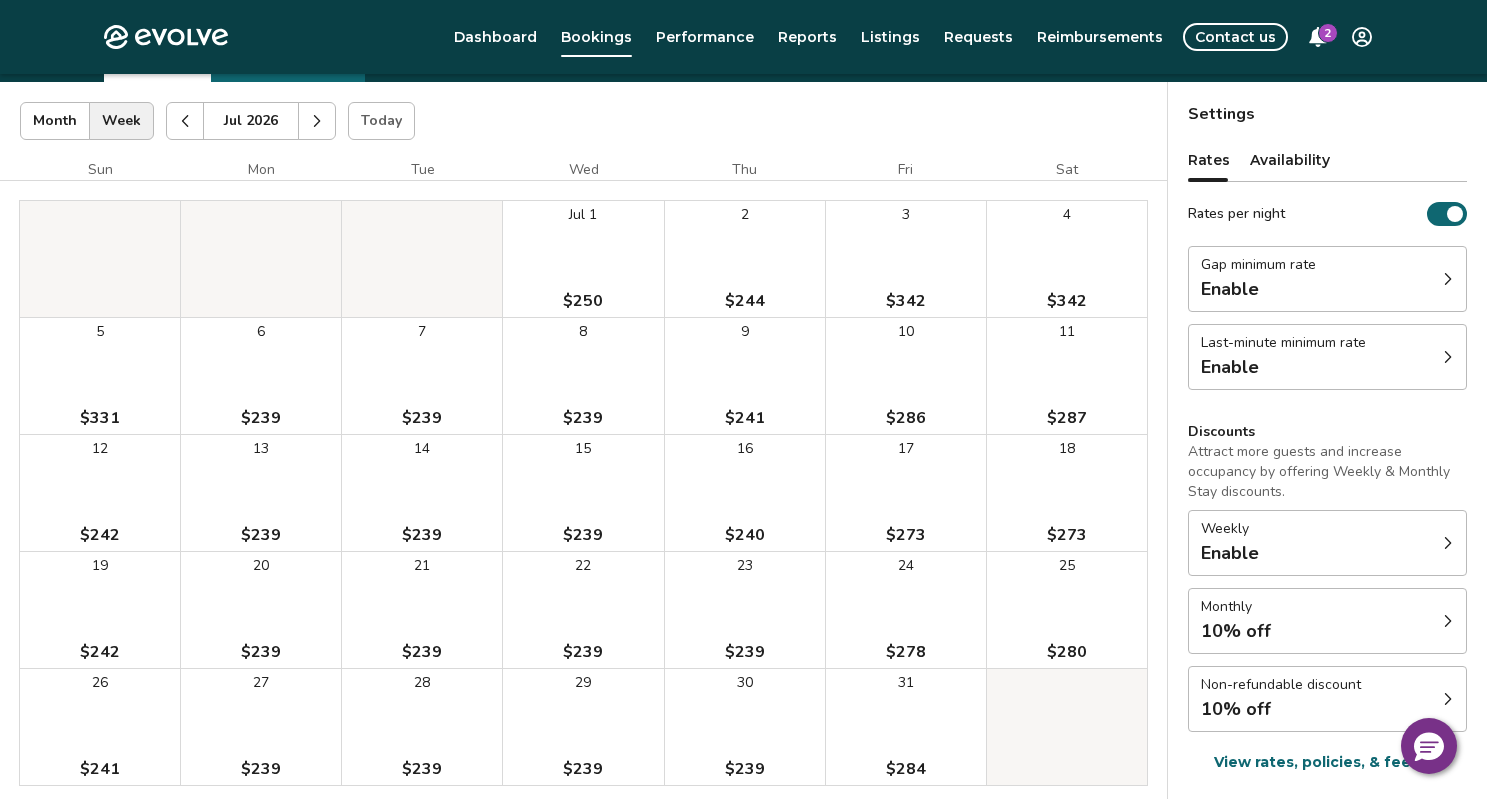 click at bounding box center (317, 121) 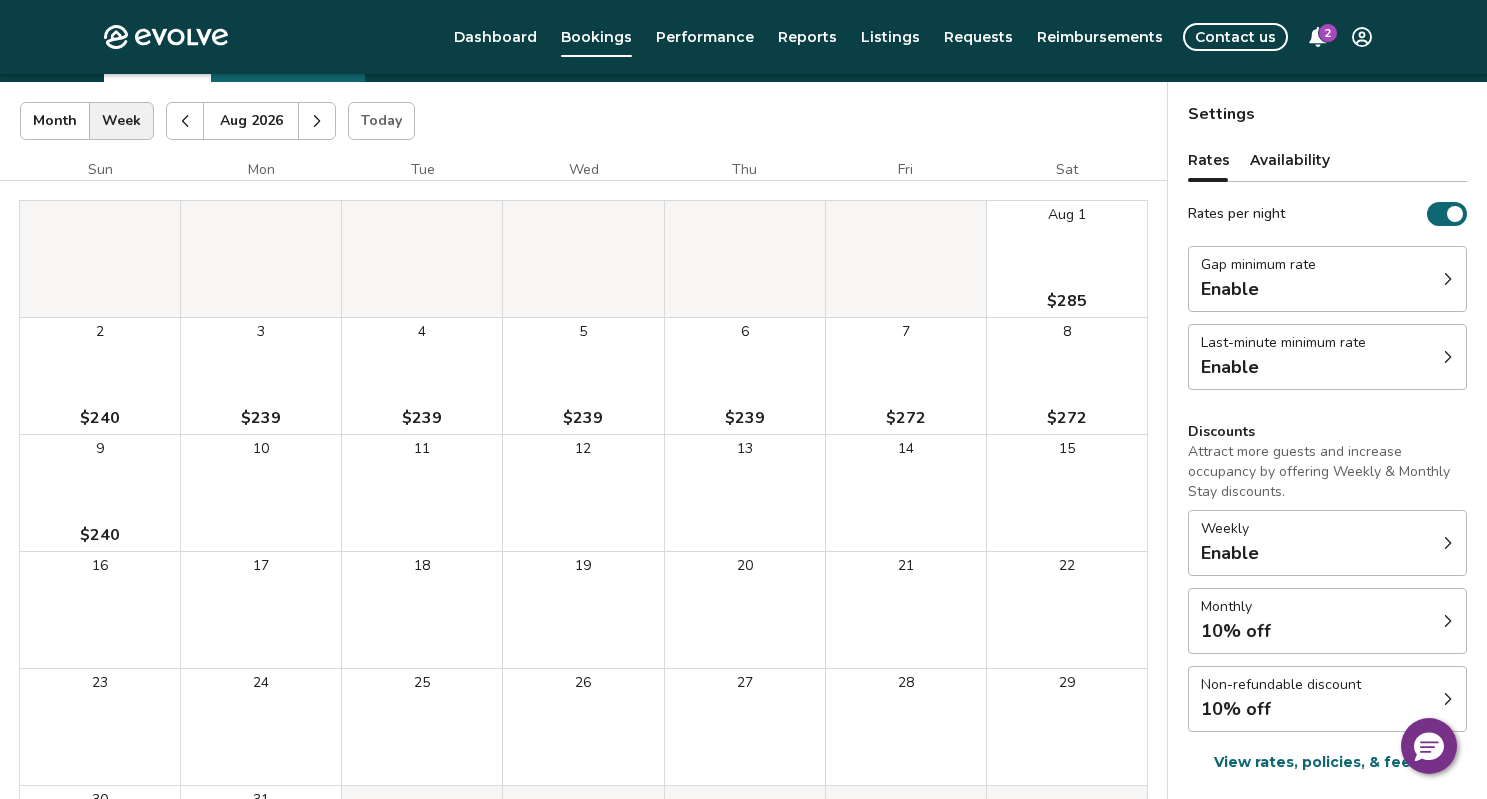 click at bounding box center [317, 121] 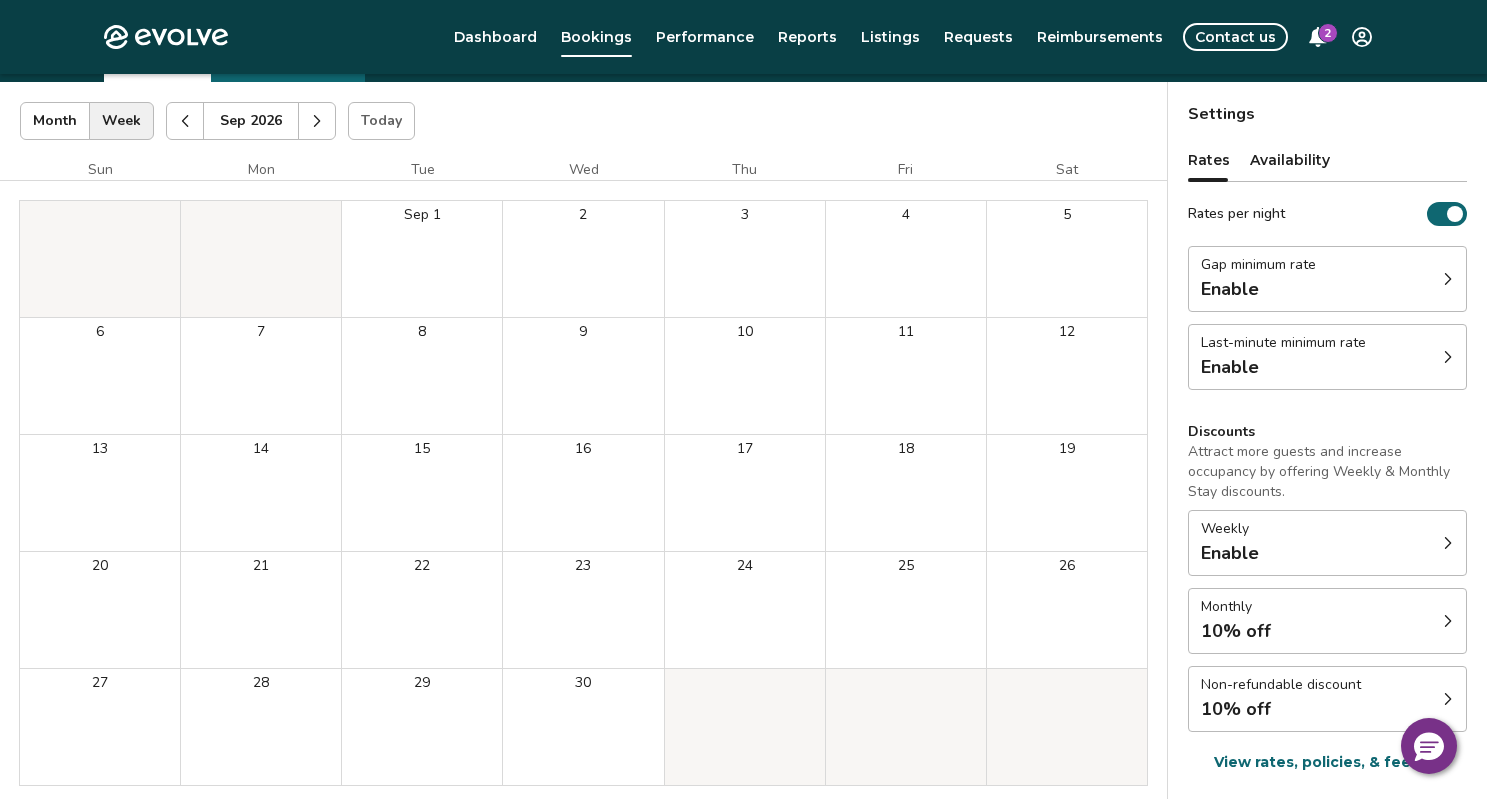 click on "Today" at bounding box center [381, 121] 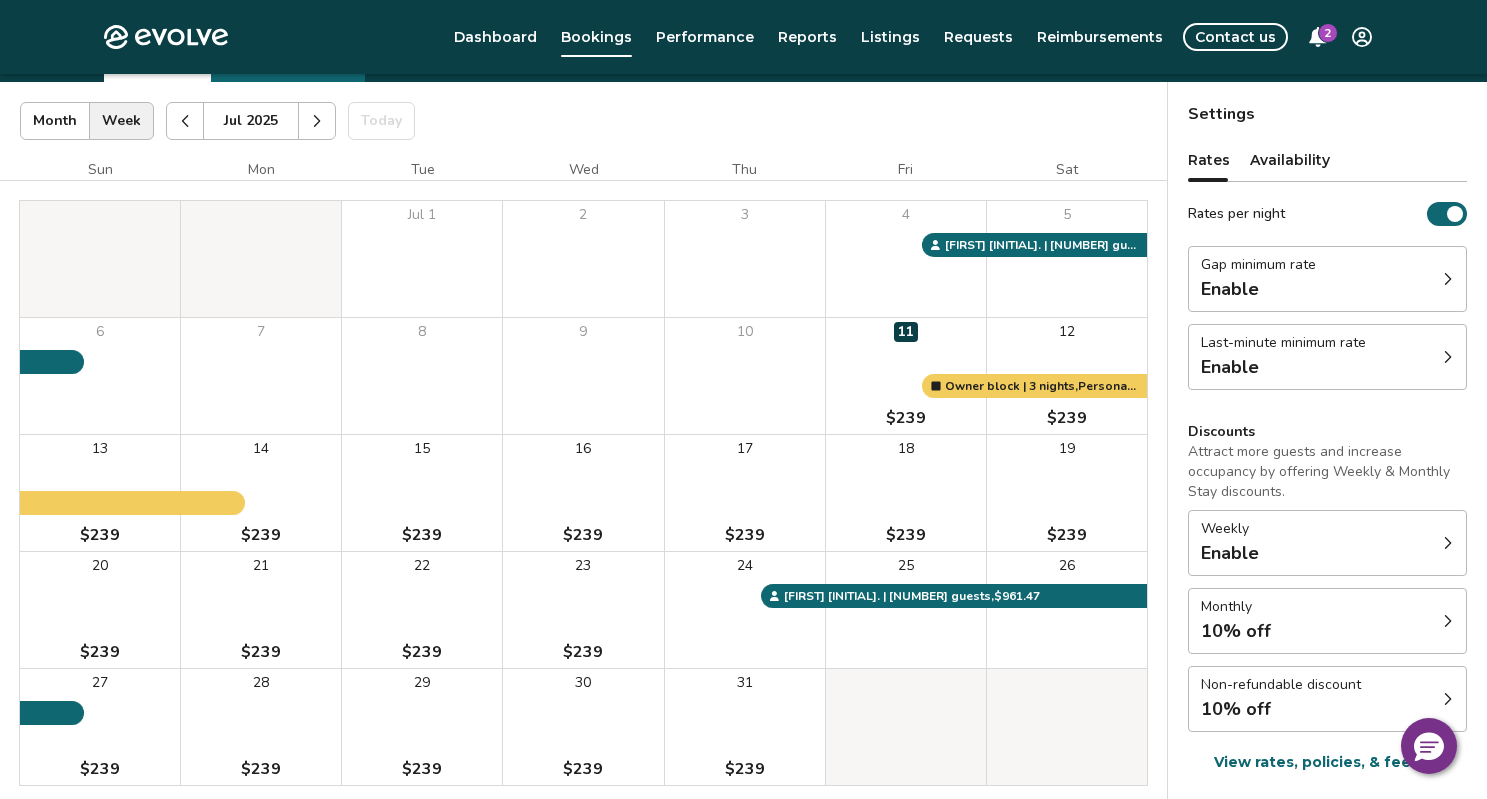click at bounding box center [317, 121] 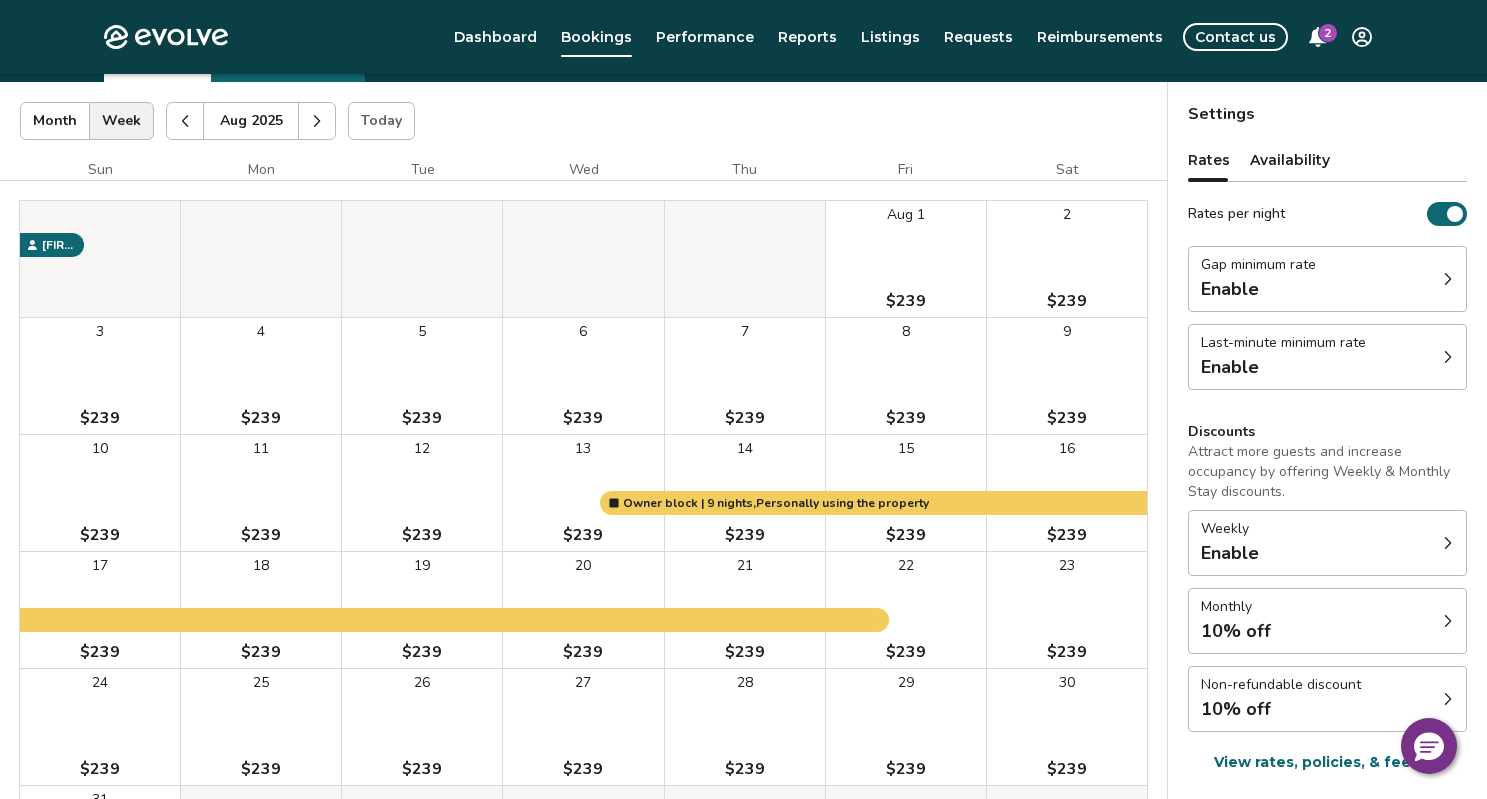 click at bounding box center [185, 121] 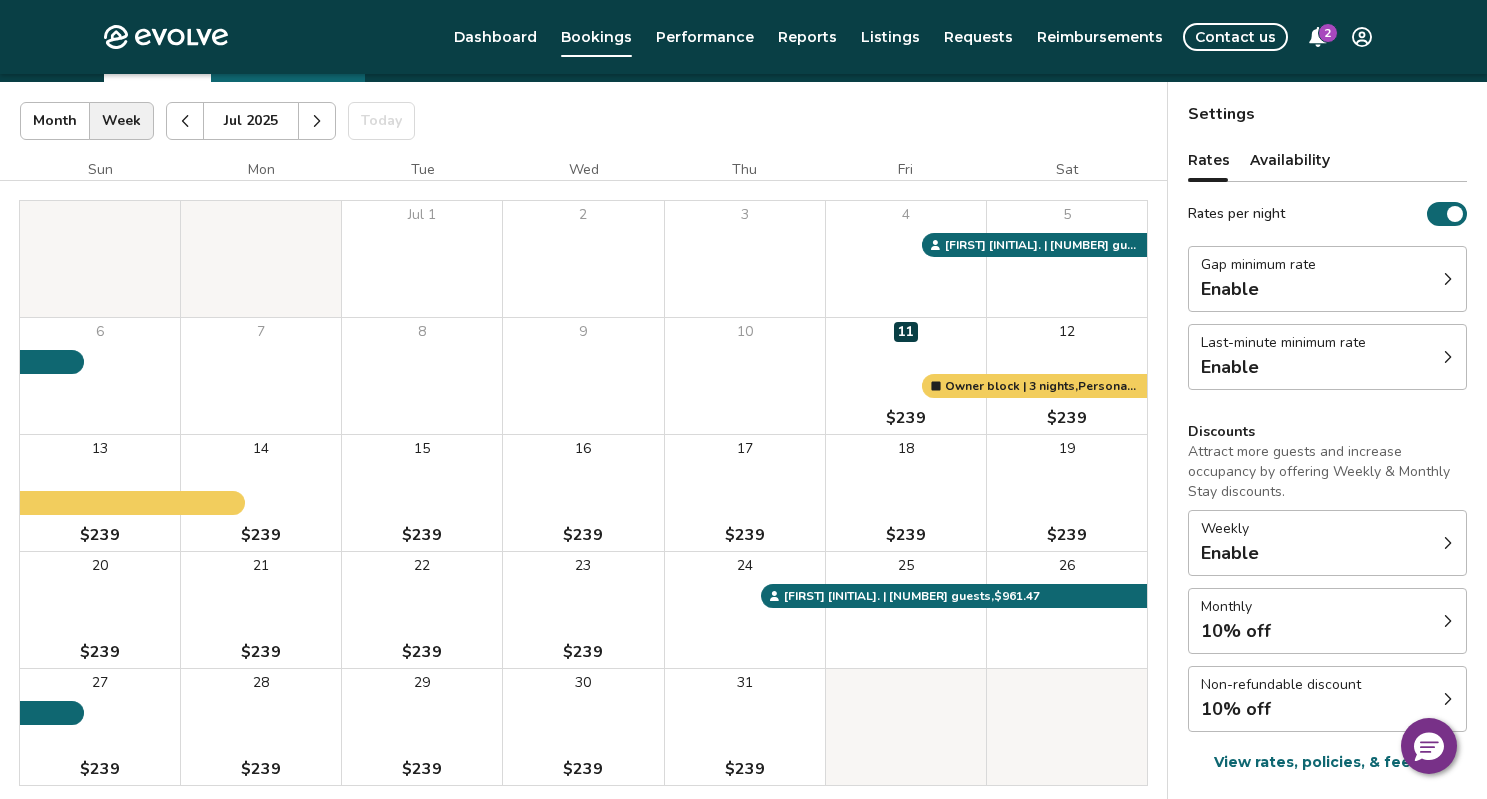 click on "2" at bounding box center [1328, 33] 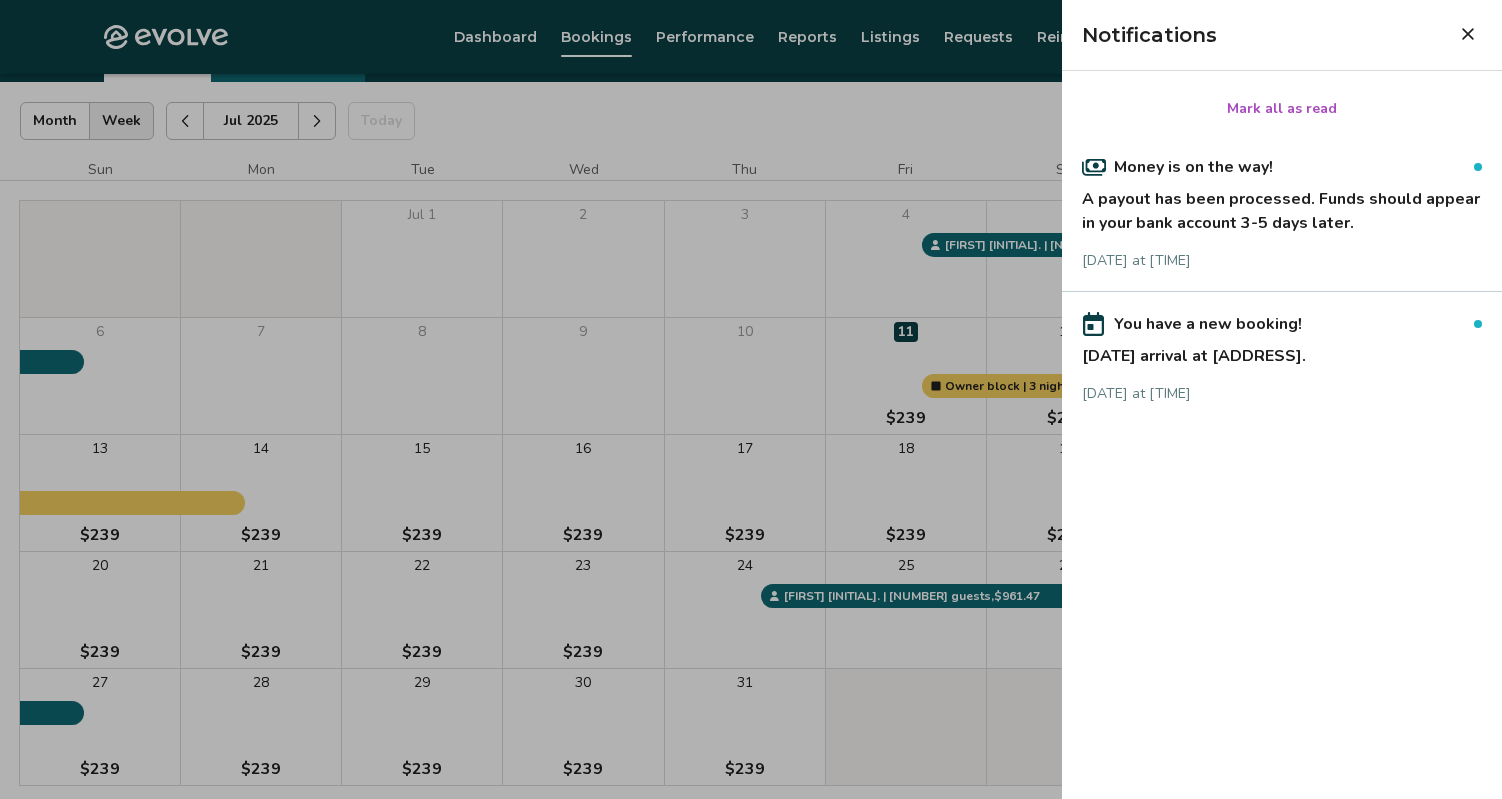 click on "A payout has been processed. Funds should appear in your bank account 3-5 days later." at bounding box center (1282, 207) 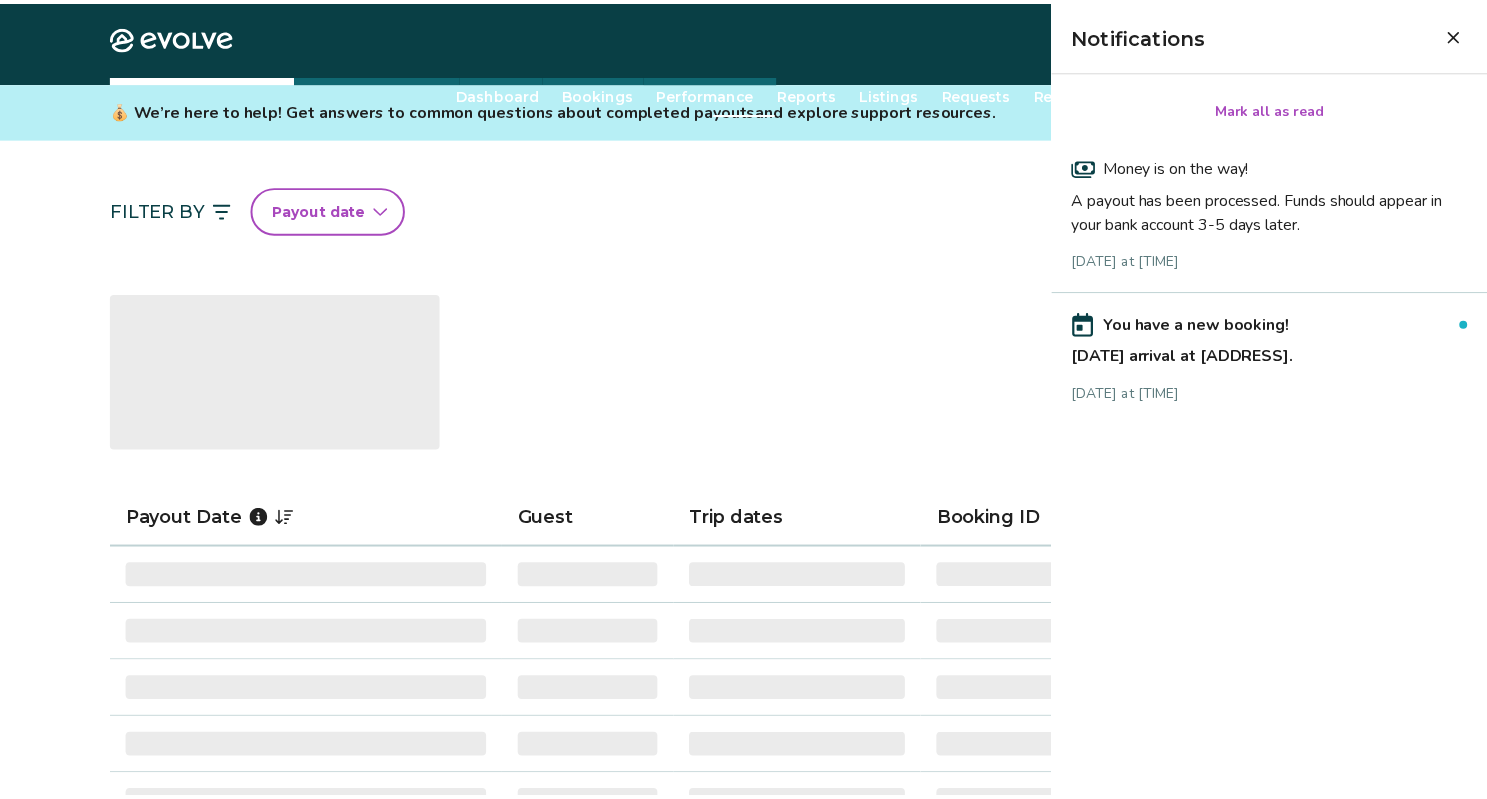 scroll, scrollTop: 0, scrollLeft: 0, axis: both 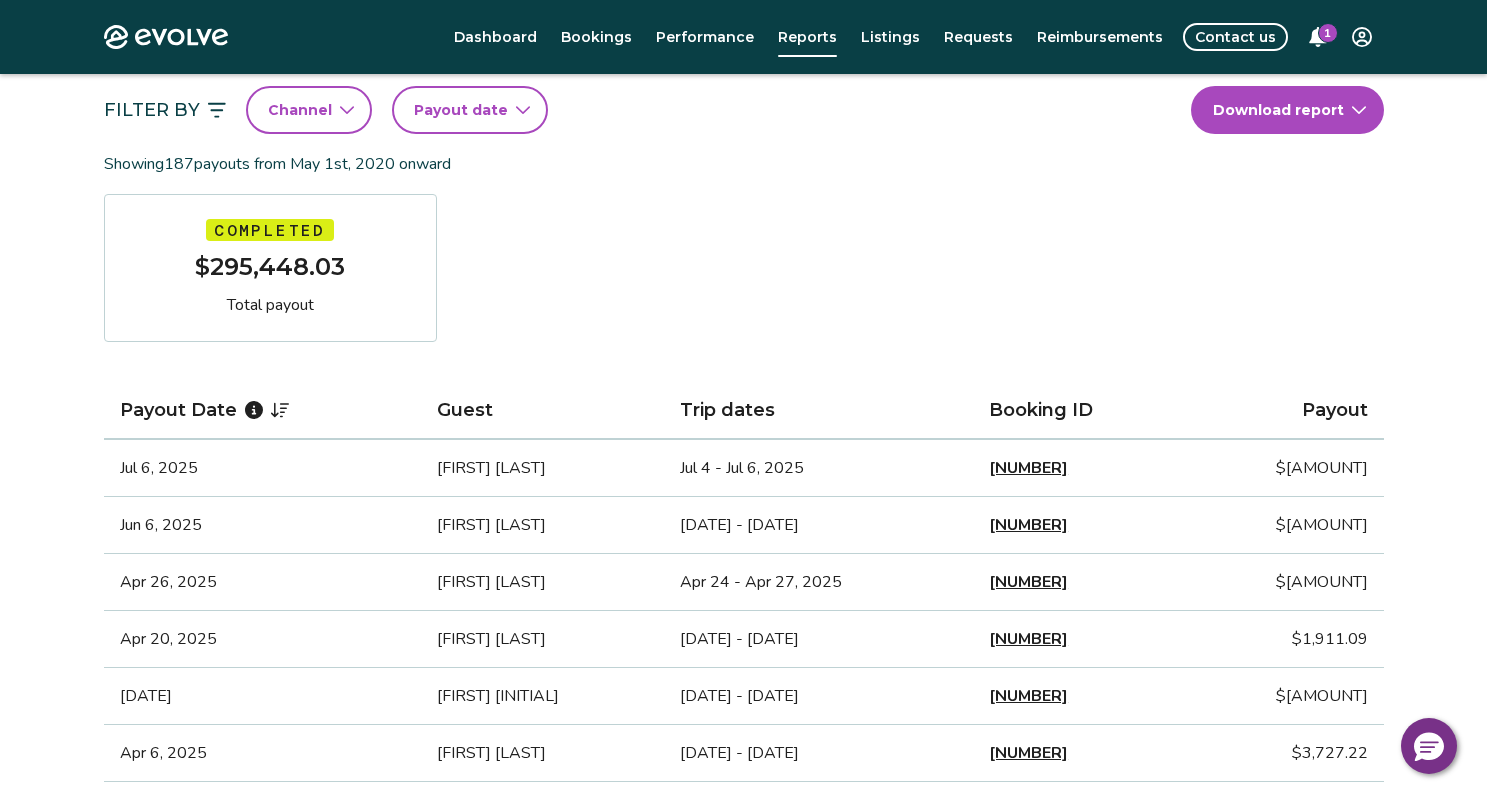 click on "[NUMBER]" at bounding box center [1028, 468] 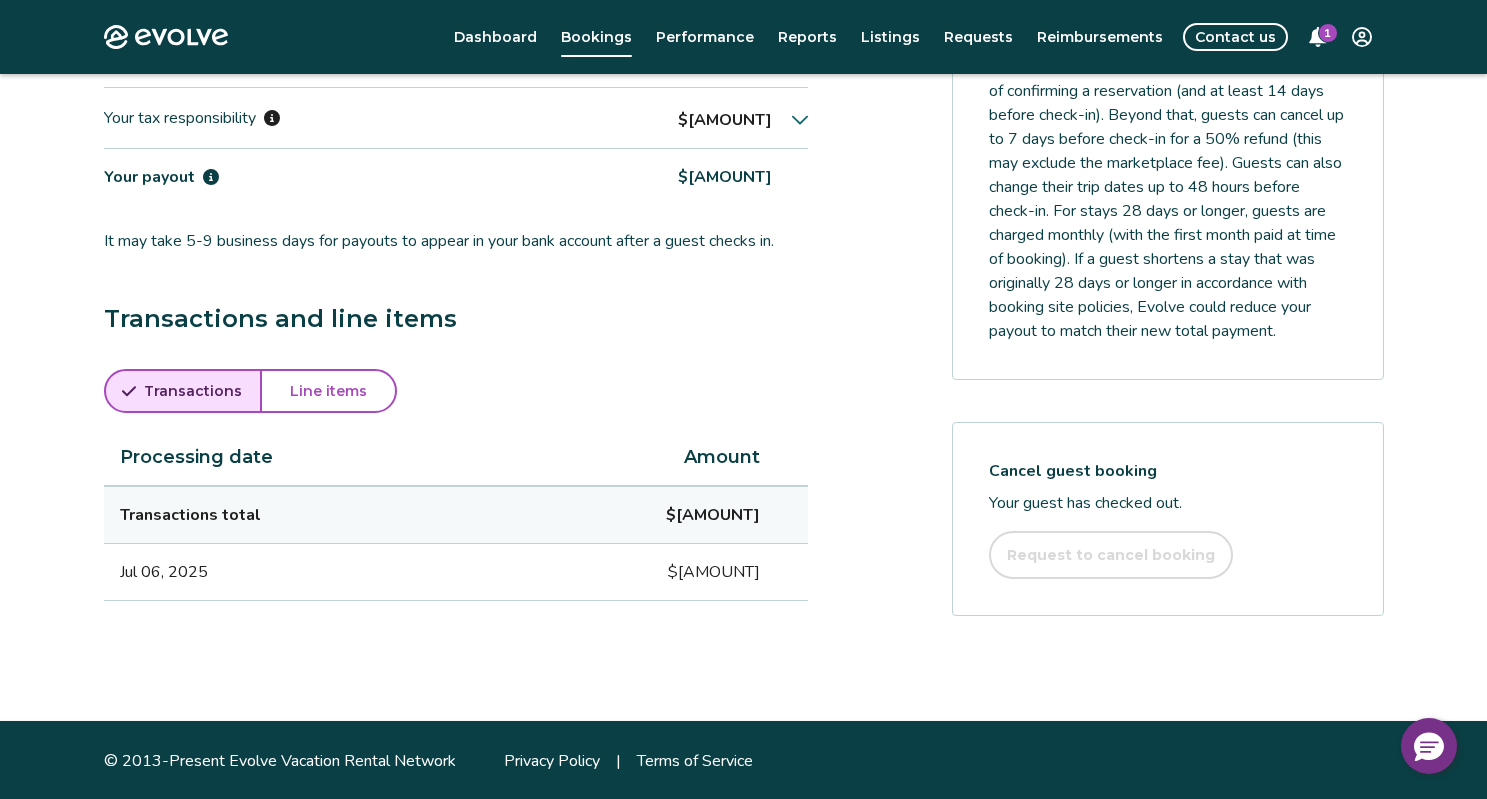 scroll, scrollTop: 768, scrollLeft: 0, axis: vertical 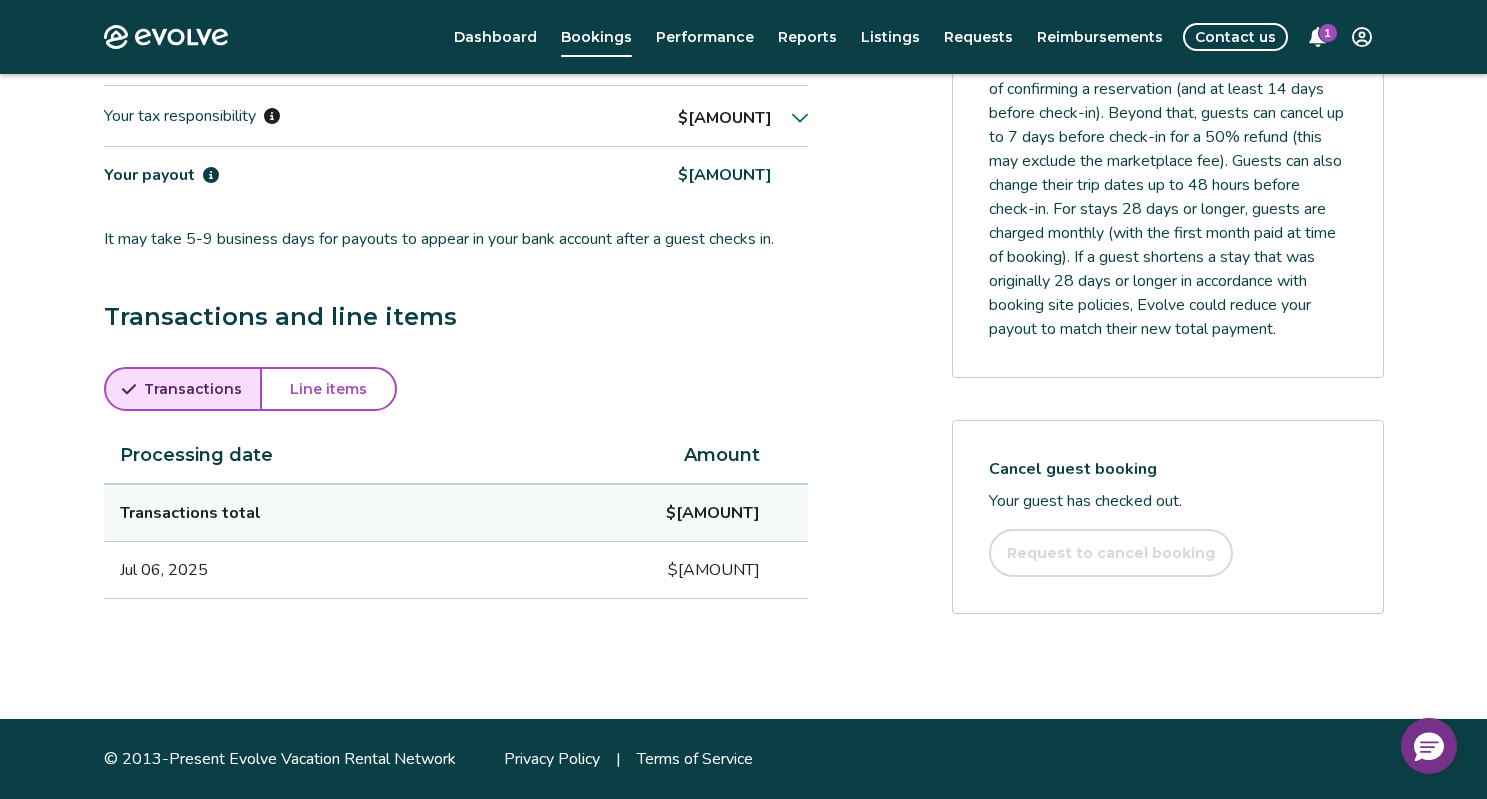 click on "Line items" at bounding box center [328, 389] 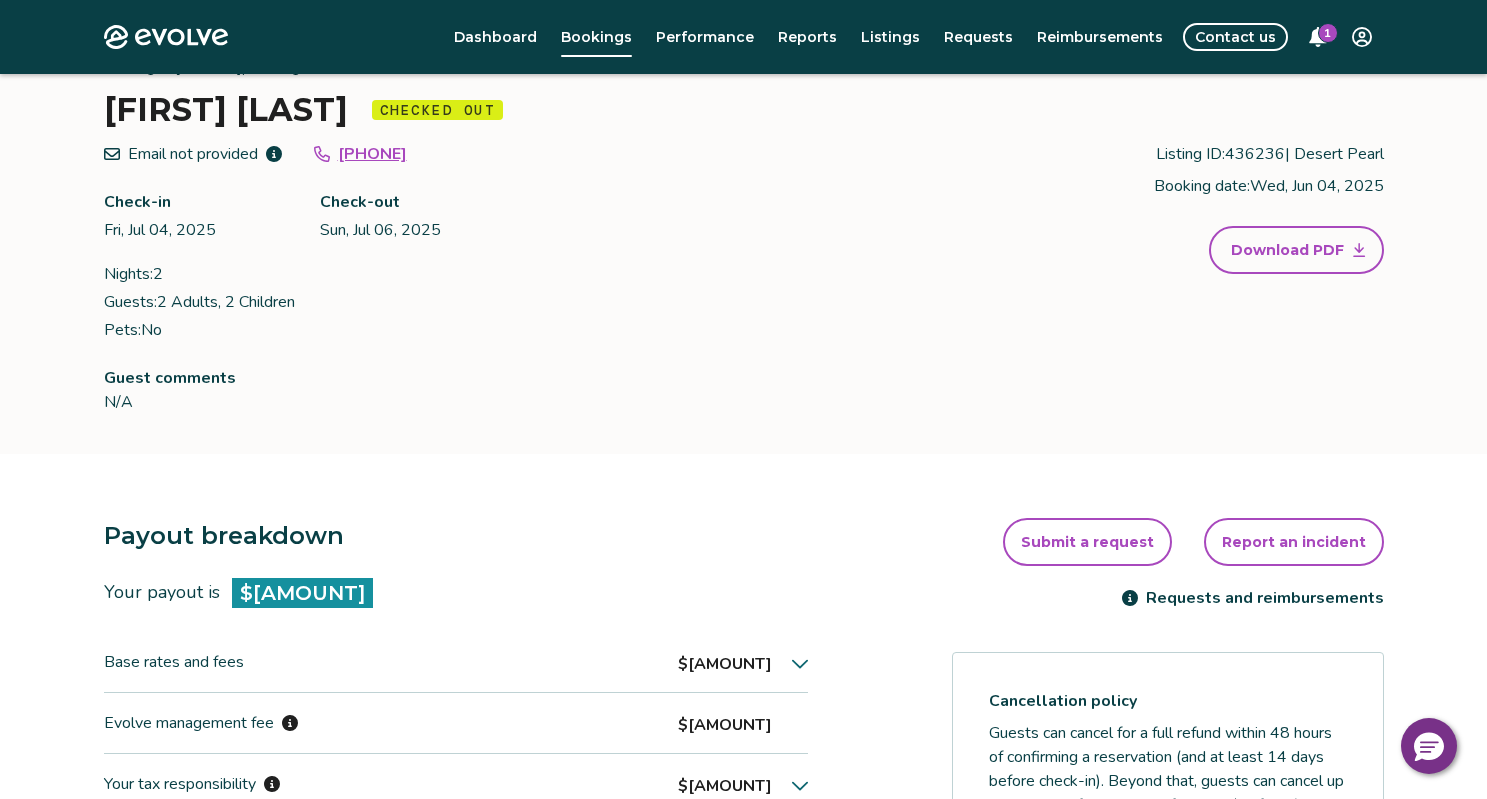 scroll, scrollTop: 0, scrollLeft: 0, axis: both 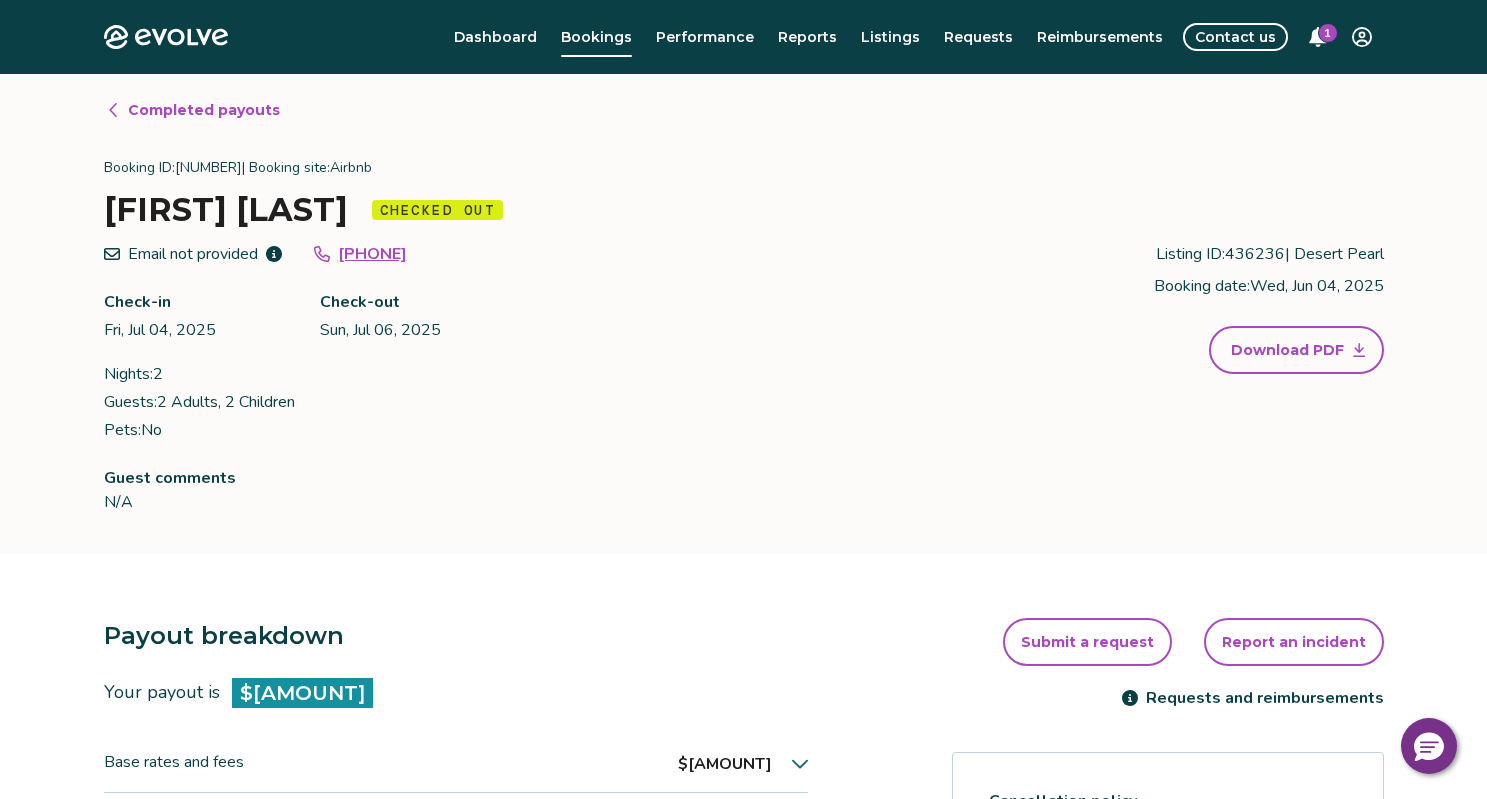 click on "Email not provided [PHONE] Check-in [DAY], [DATE] Check-out [DAY], [DATE] Nights: 2 Guests: 2 Adults, 2 Children Pets: No Listing ID: 436236 | Desert Pearl Booking date: [DAY], [DATE] Download PDF" at bounding box center (744, 342) 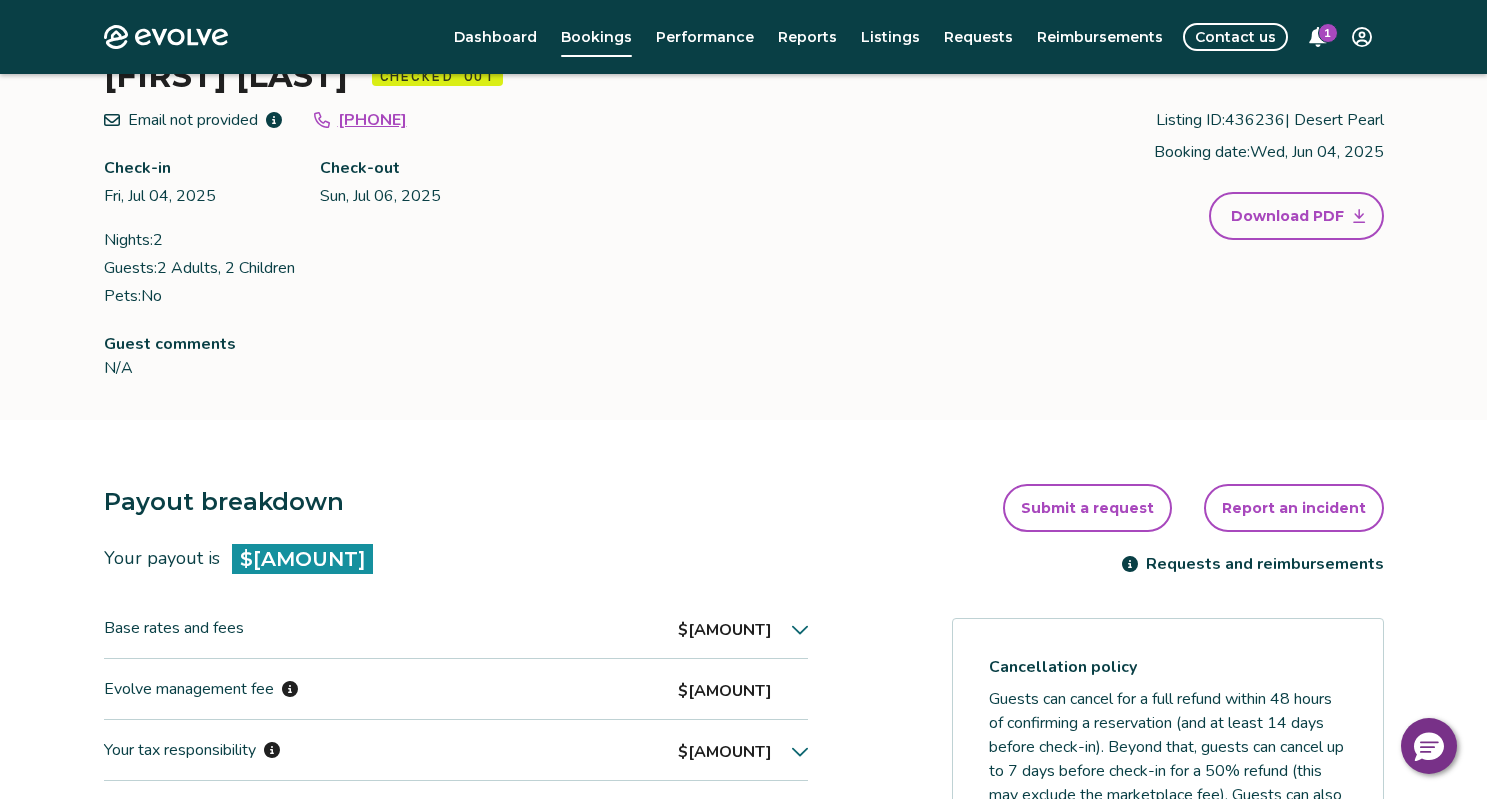 scroll, scrollTop: 0, scrollLeft: 0, axis: both 